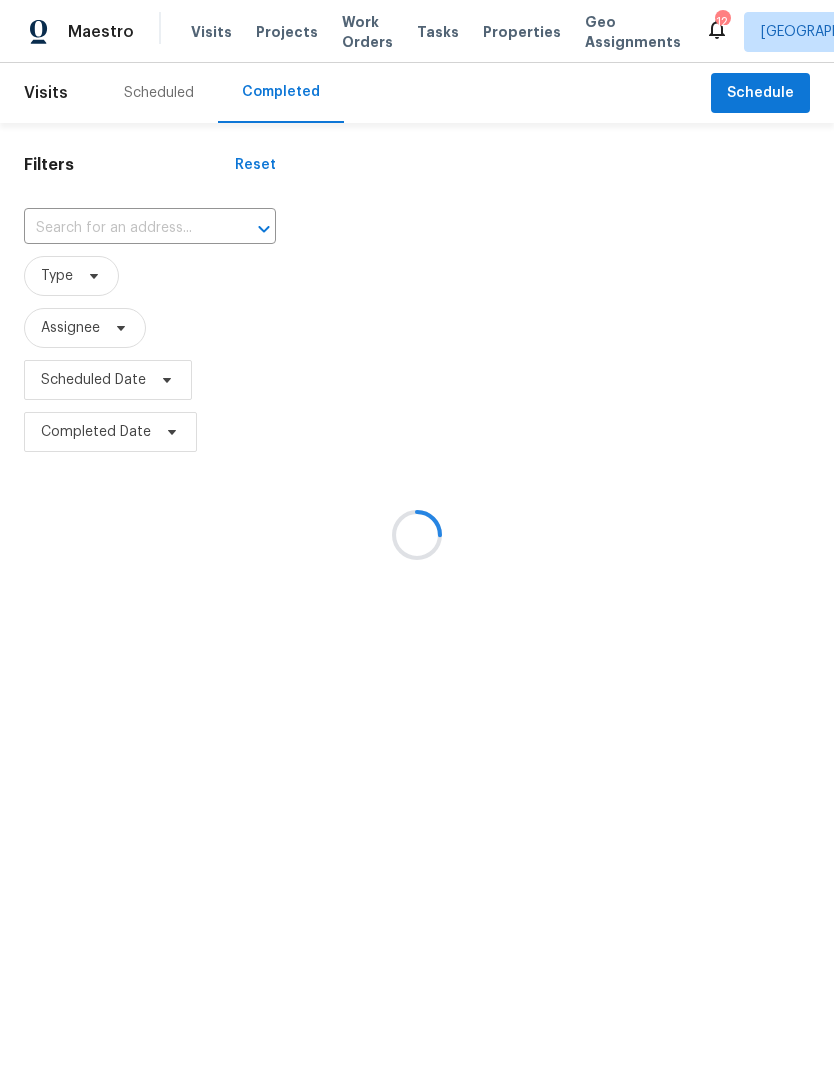 scroll, scrollTop: 0, scrollLeft: 0, axis: both 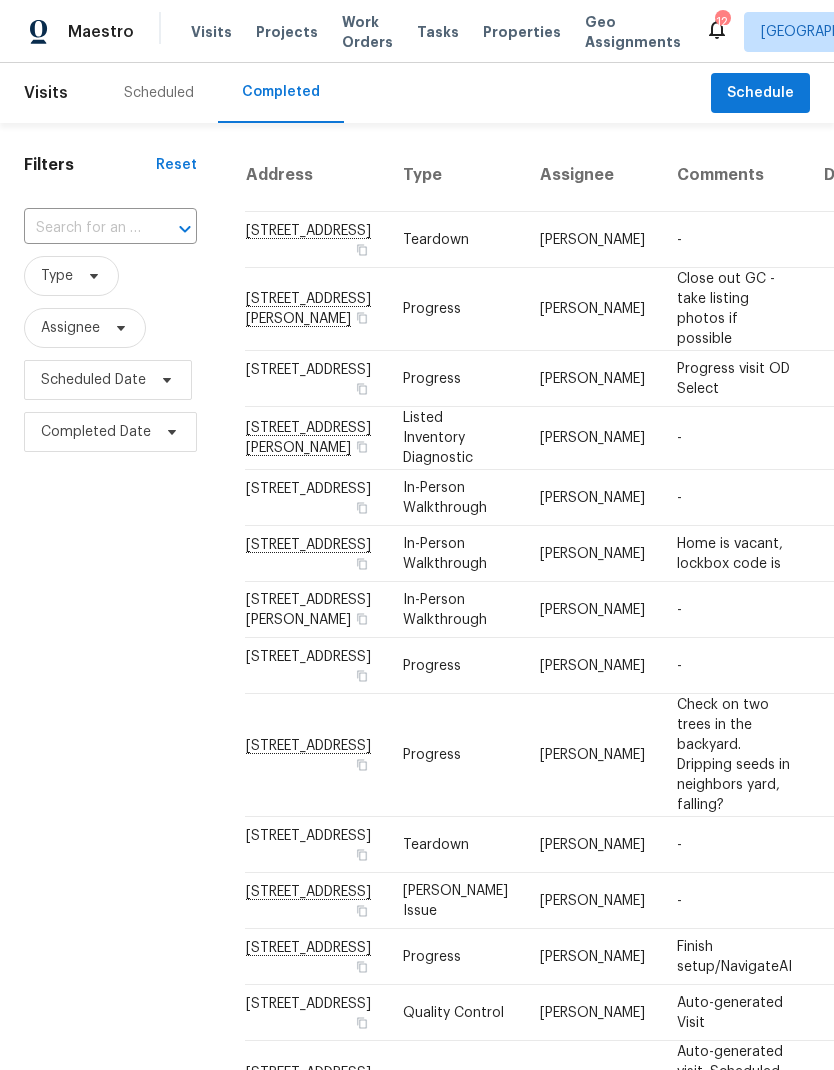 click at bounding box center [82, 228] 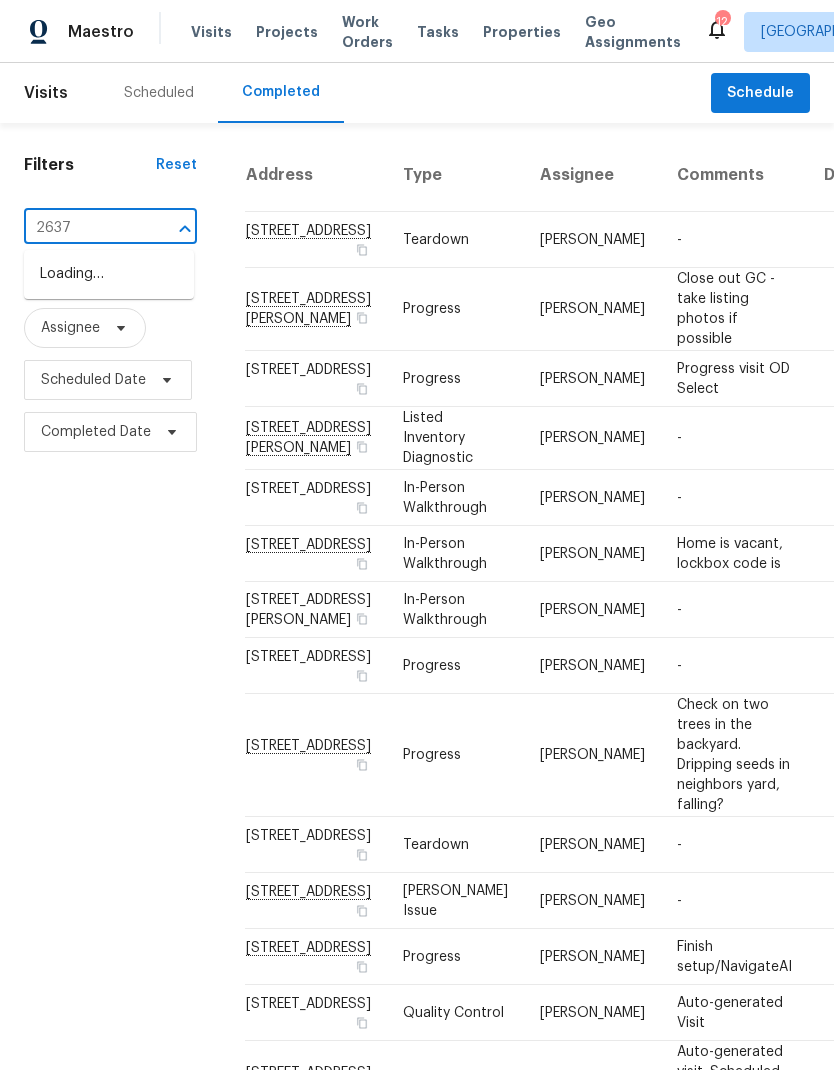 type on "2637" 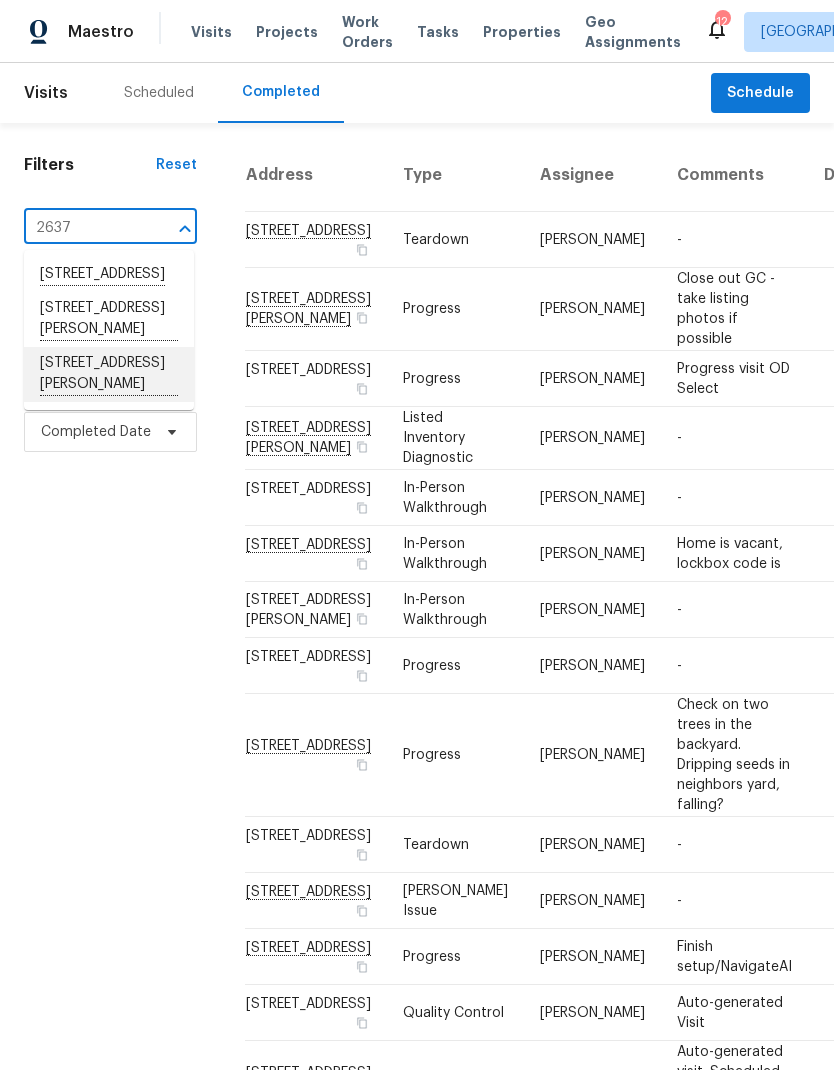 click on "[STREET_ADDRESS][PERSON_NAME]" at bounding box center (109, 374) 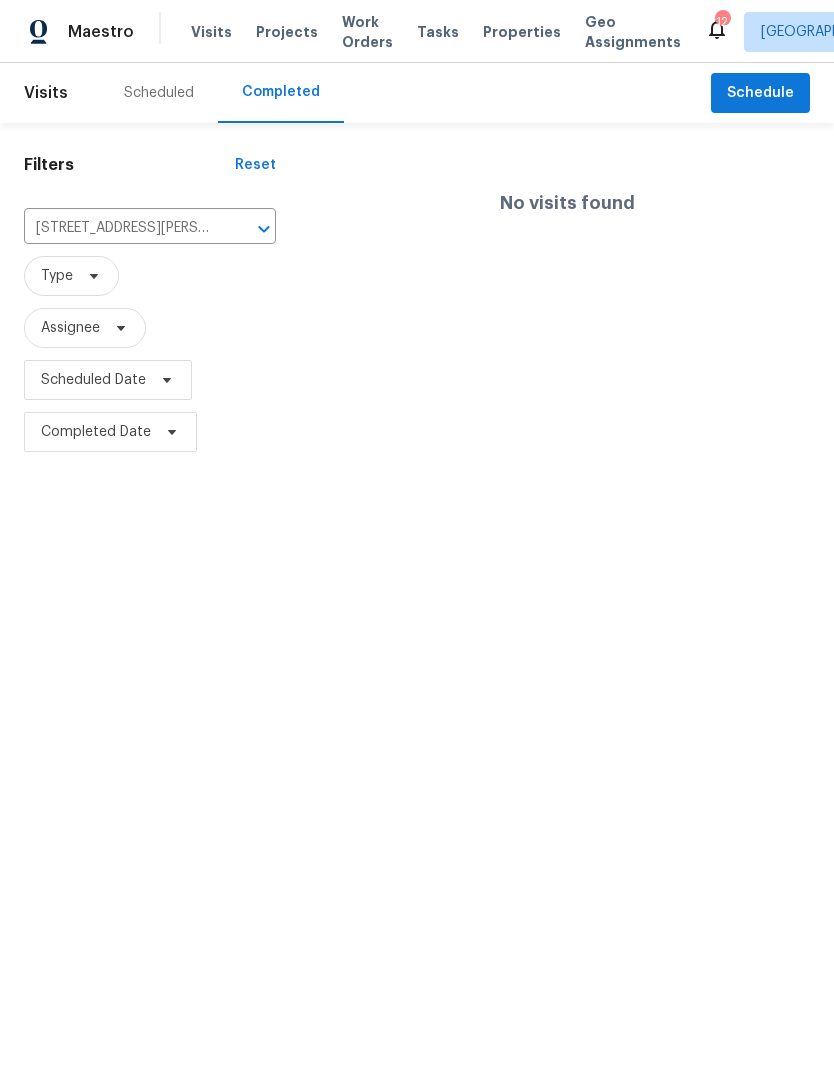 click 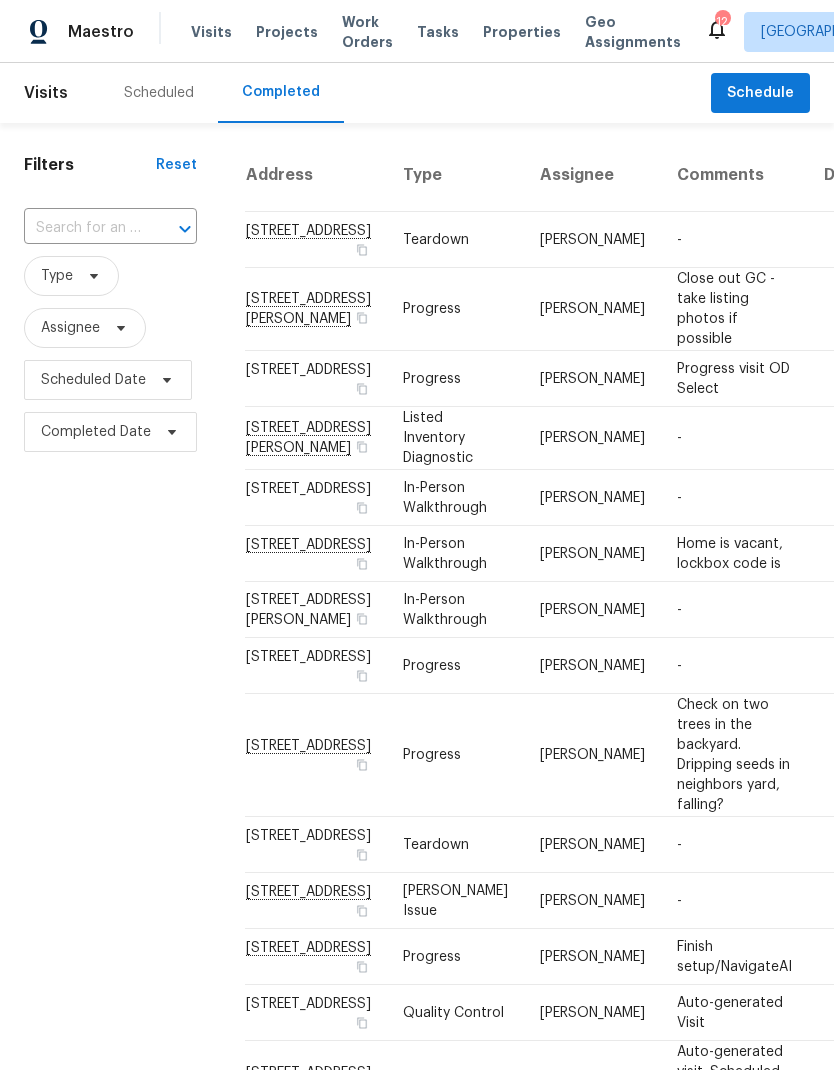 click on "Properties" at bounding box center (522, 32) 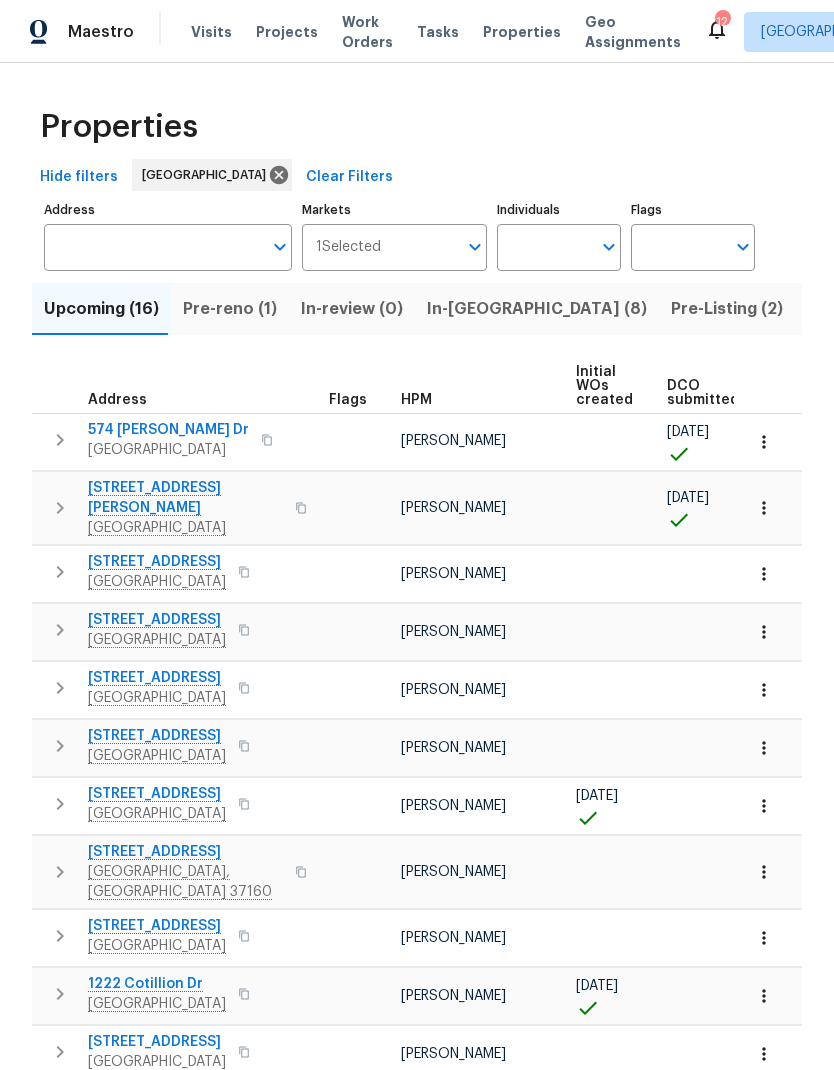 click on "In-[GEOGRAPHIC_DATA] (8)" at bounding box center [537, 309] 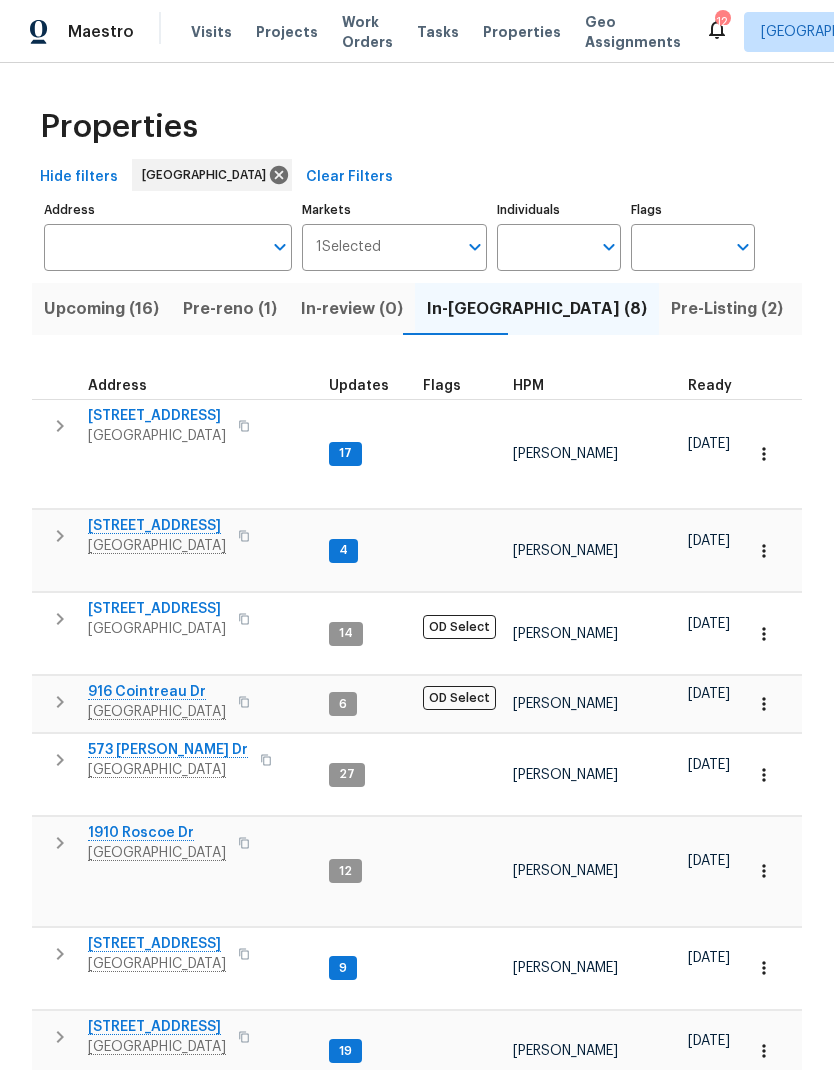 click 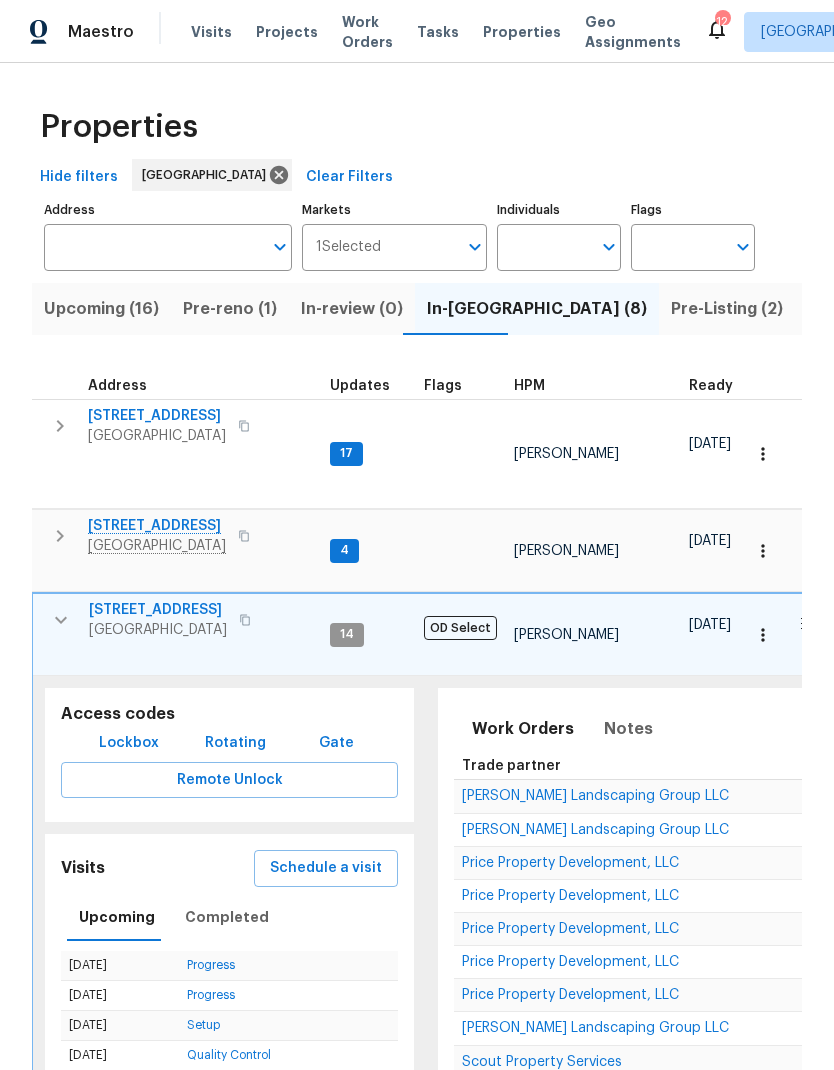 scroll, scrollTop: 16, scrollLeft: 0, axis: vertical 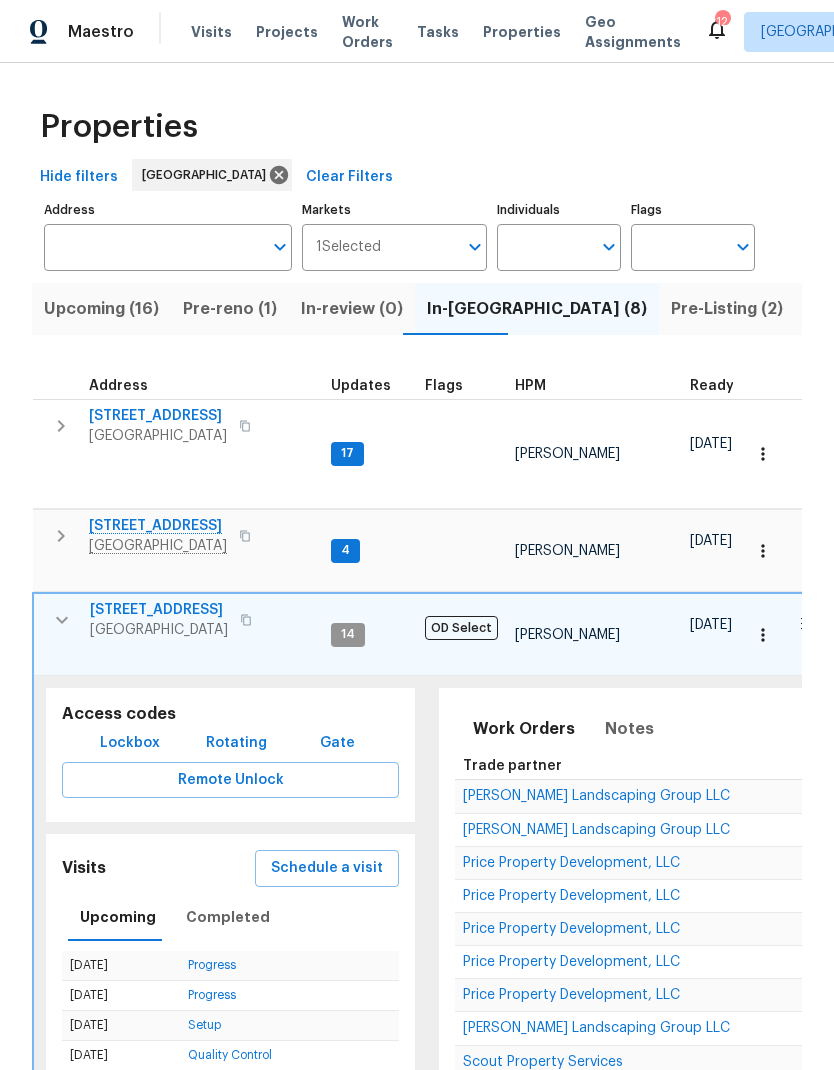 click on "Scout Property Services" at bounding box center (543, 1062) 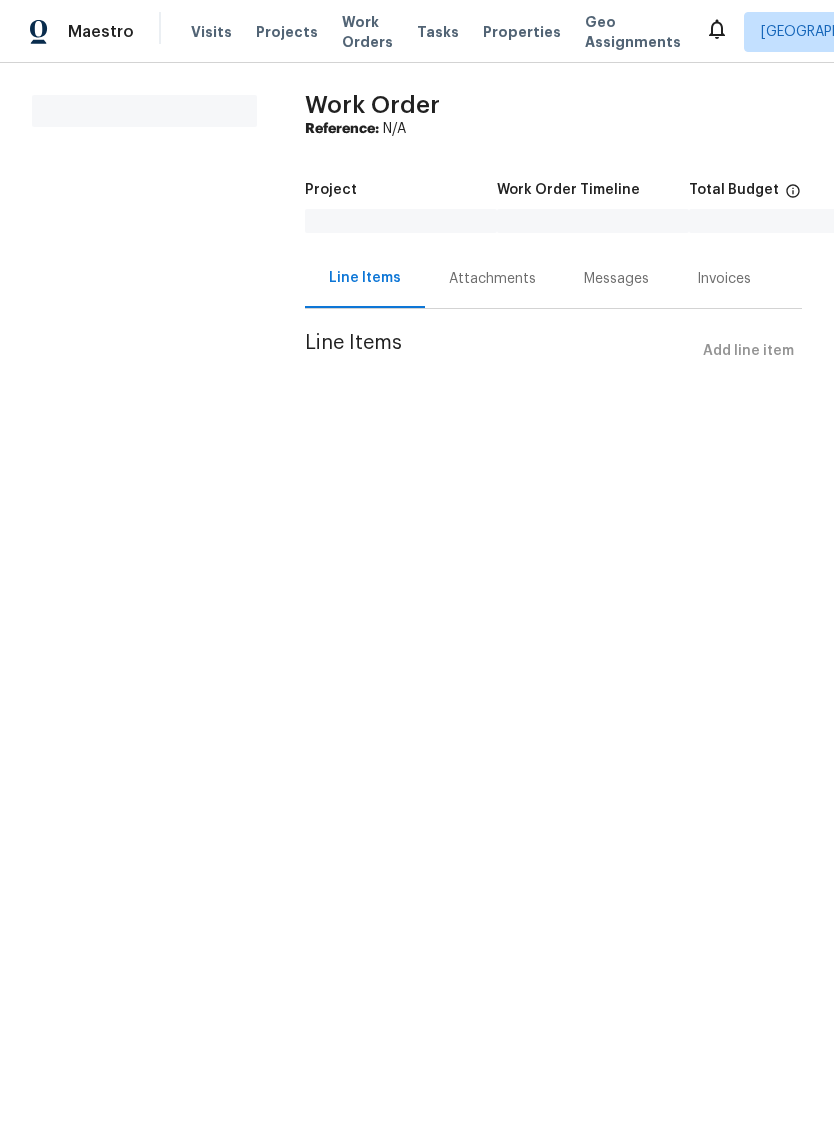 scroll, scrollTop: 0, scrollLeft: 0, axis: both 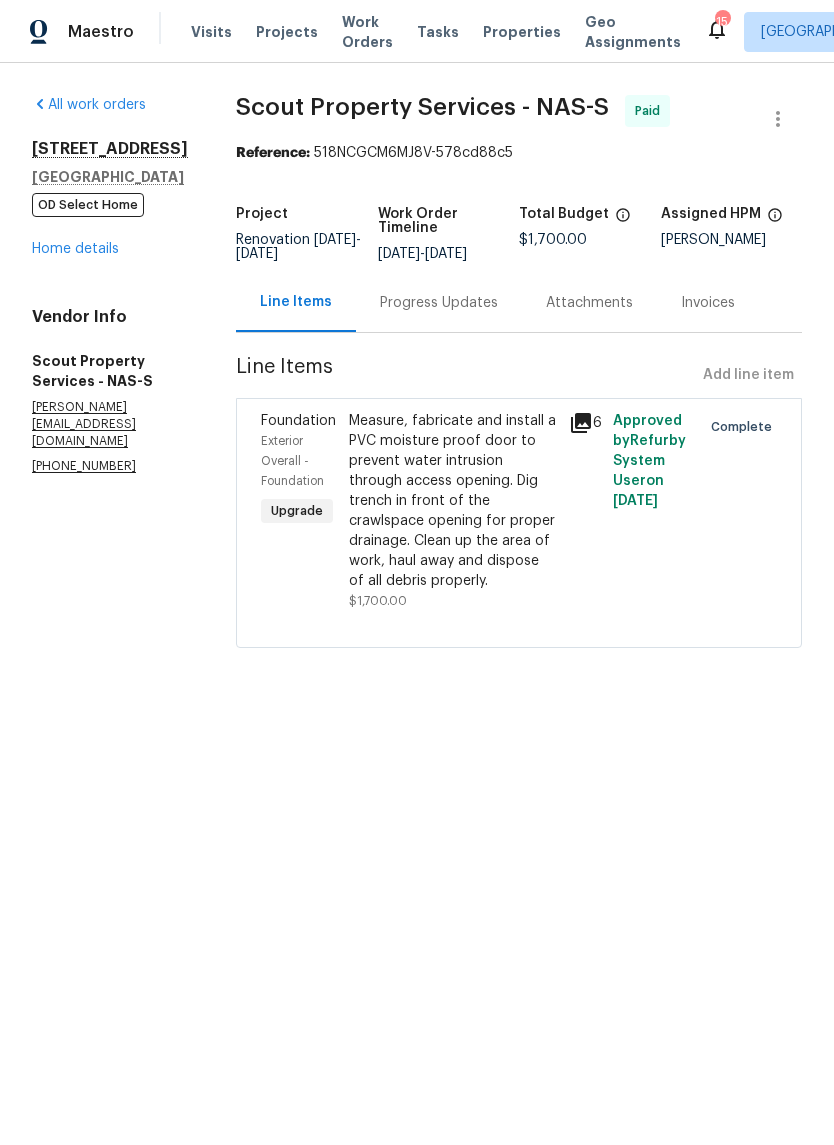 click on "Home details" at bounding box center [75, 249] 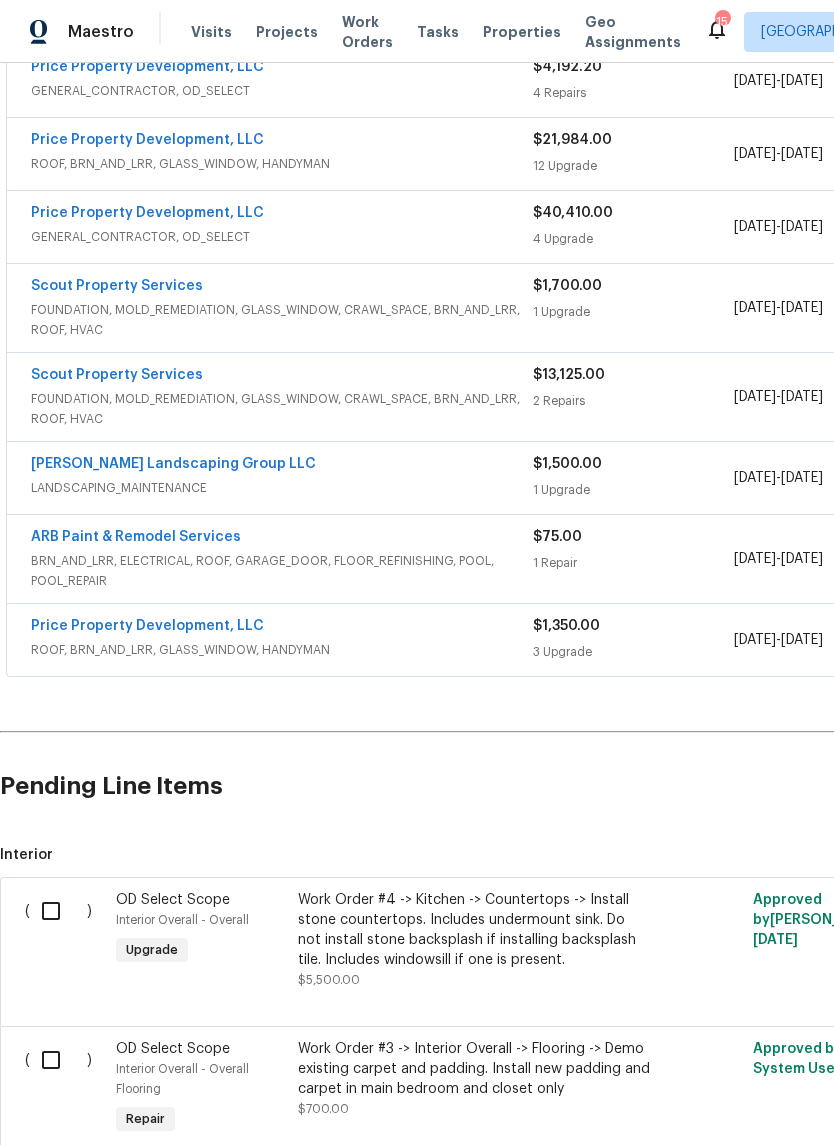 scroll, scrollTop: 1278, scrollLeft: 0, axis: vertical 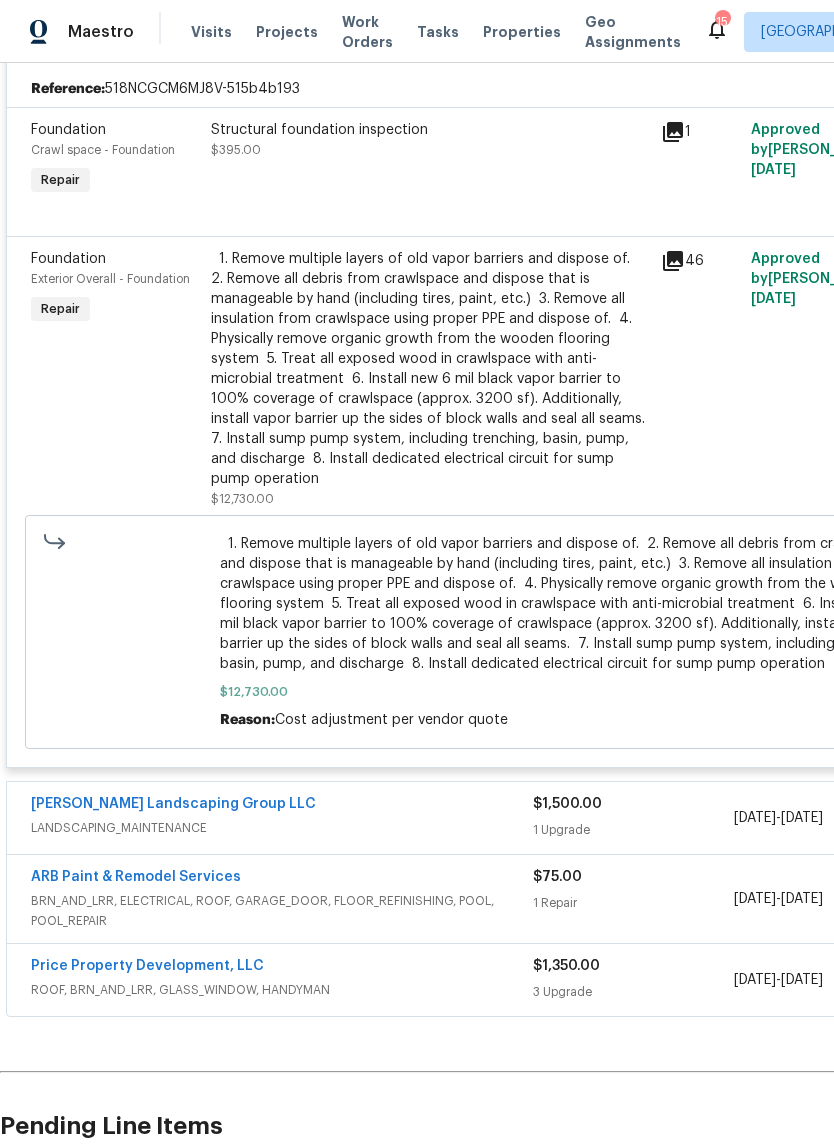 click on "‬
‭ 1.‬‭ Remove multiple layers of old vapor barriers and dispose of.
‭ 2.‬‭ Remove all debris from crawlspace and dispose that is manageable by hand (including tires,‬ paint, etc.)‬‭
‭ 3.‬‭ Remove all insulation from crawlspace using proper PPE and dispose of.‬
‭ 4.‬‭ Physically remove organic growth from the wooden flooring system
‭ 5.‬‭ Treat all exposed wood in crawlspace with anti-microbial treatment
‭ 6.‬‭ Install new 6 mil black vapor barrier to 100% coverage of crawlspace (approx. 3200 sf).‬ Additionally, install vapor barrier up the sides of block walls and seal all seams.‬
‭ 7.‬‭ Install sump pump system, including trenching, basin, pump, and discharge
‭ 8.‬‭ Install dedicated electrical circuit for sump pump operation
‭" at bounding box center [430, 369] 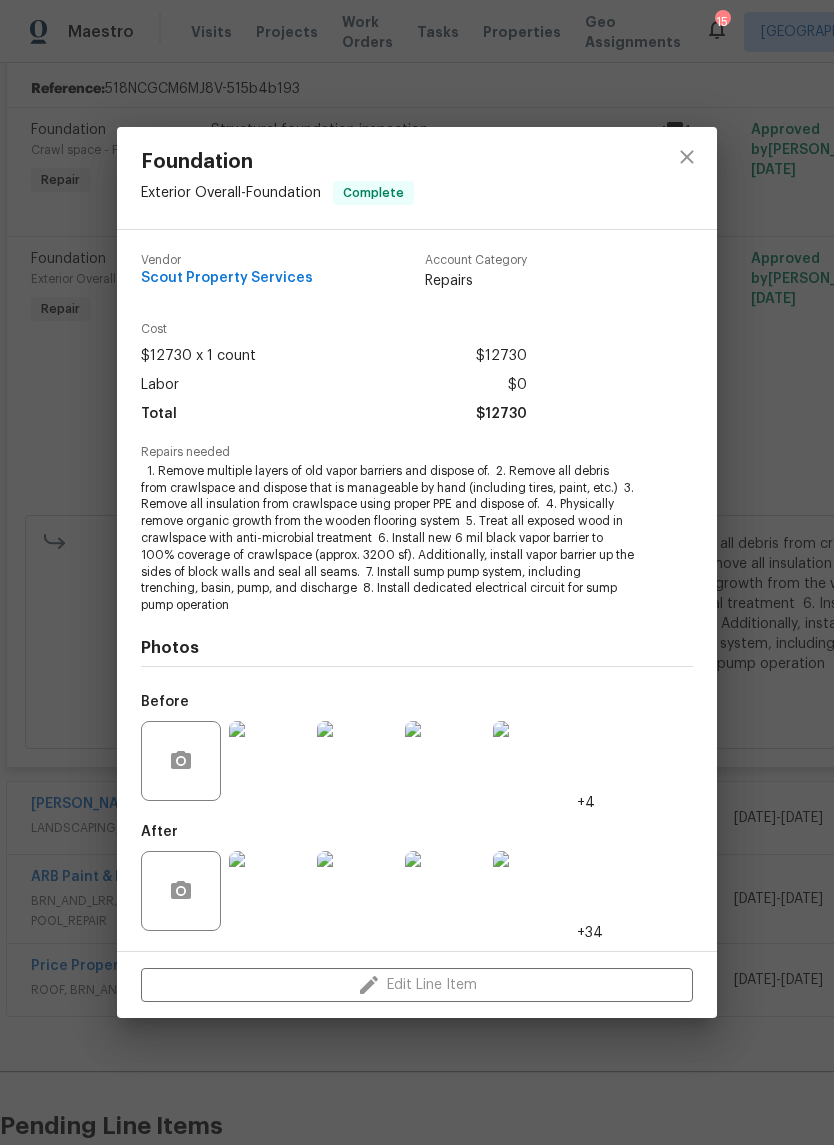 click at bounding box center (269, 761) 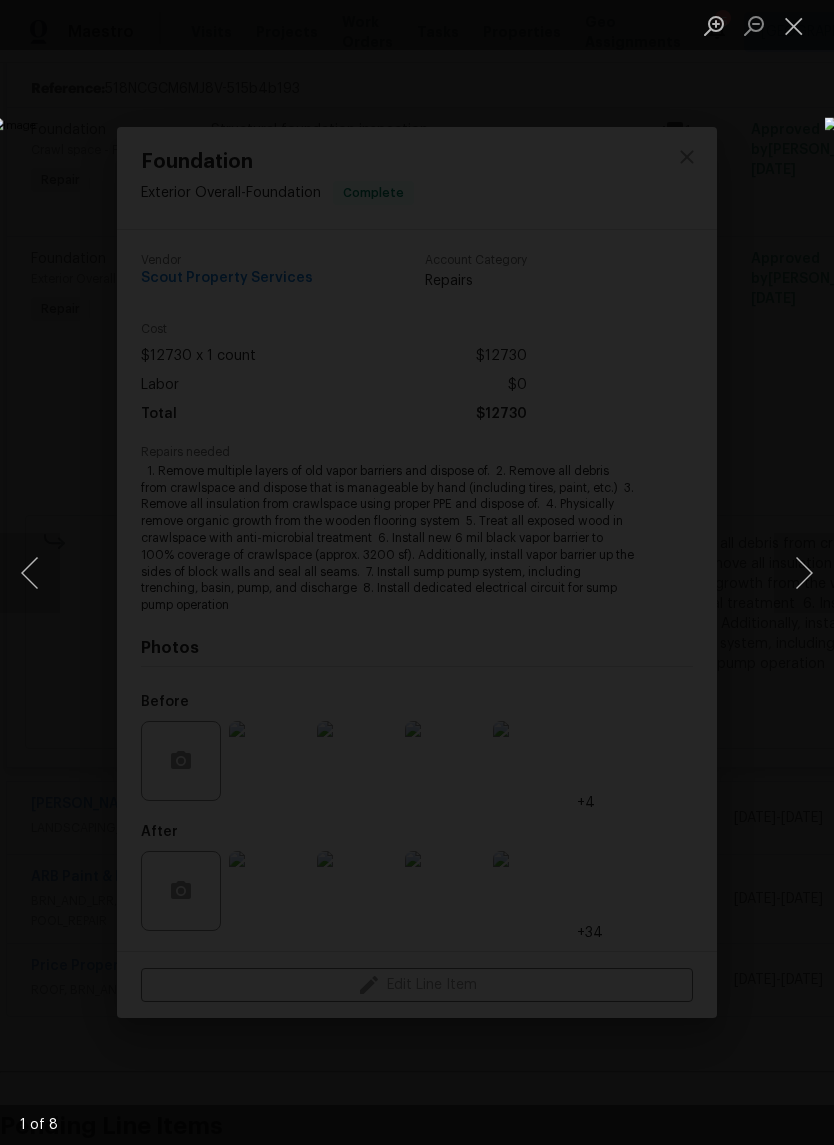 click at bounding box center [804, 573] 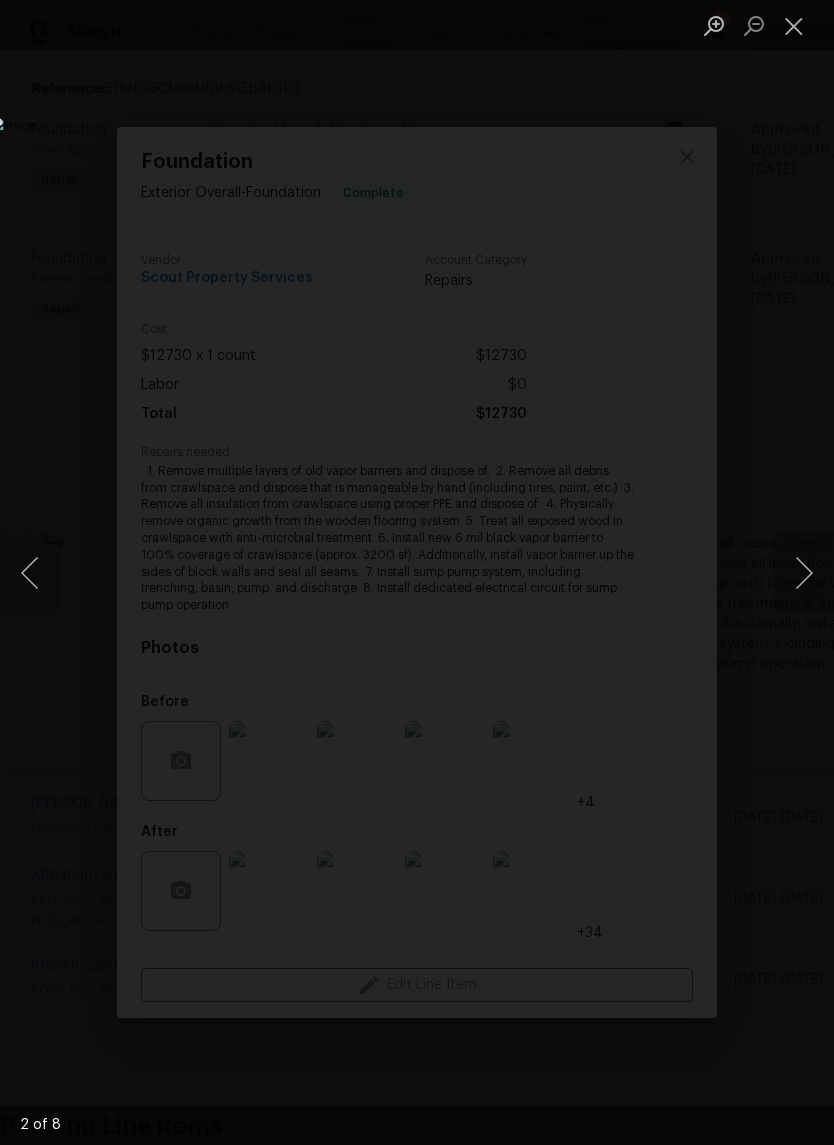 click at bounding box center (804, 573) 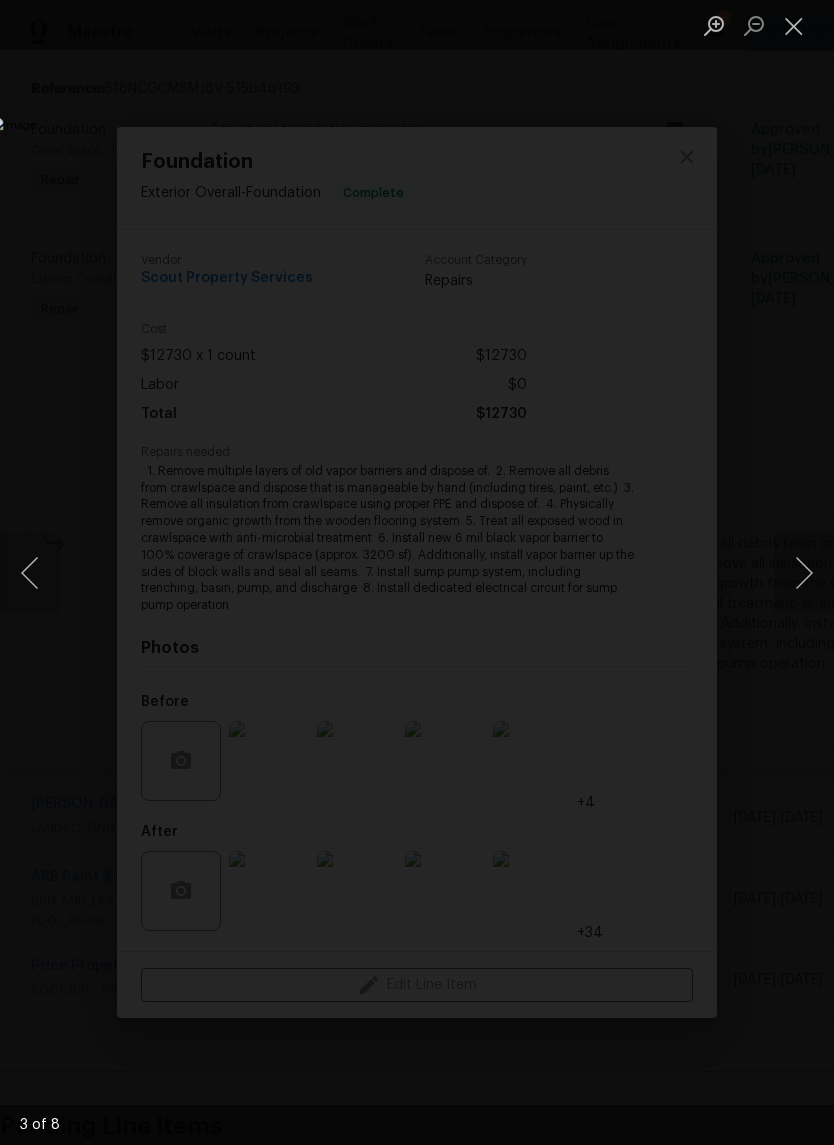 click at bounding box center (804, 573) 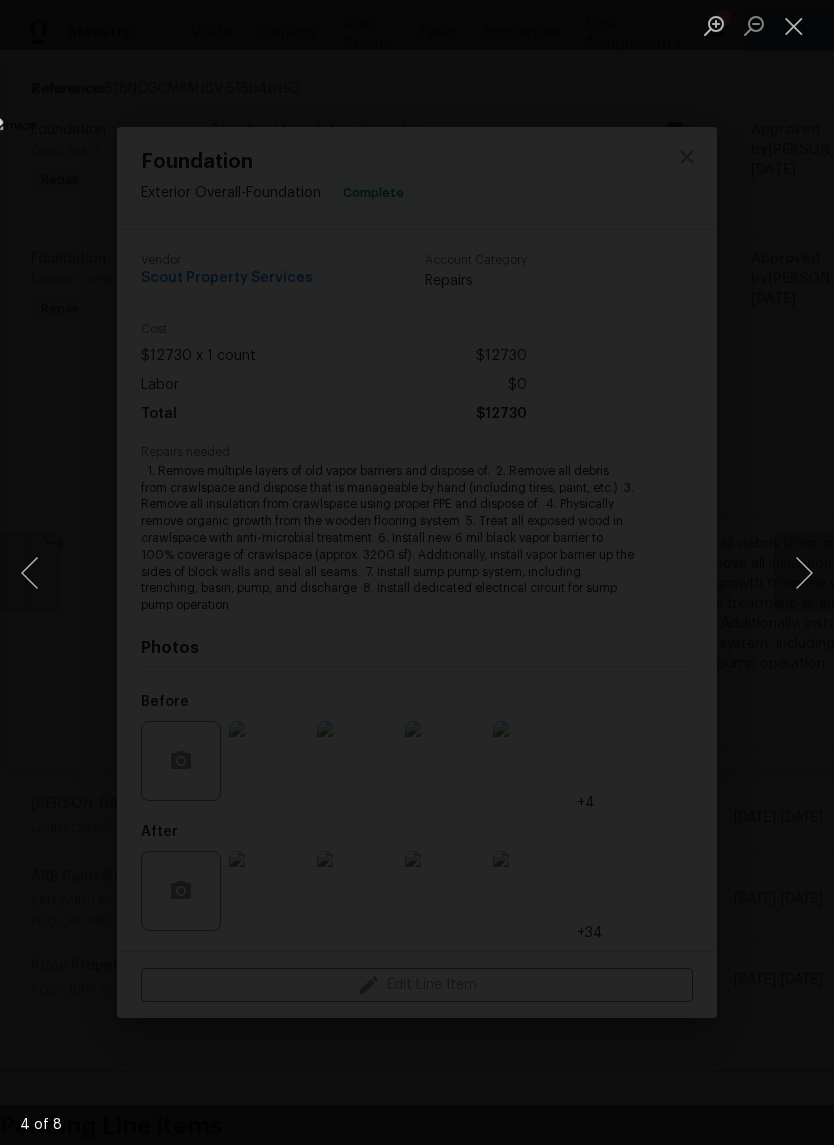 click at bounding box center [804, 573] 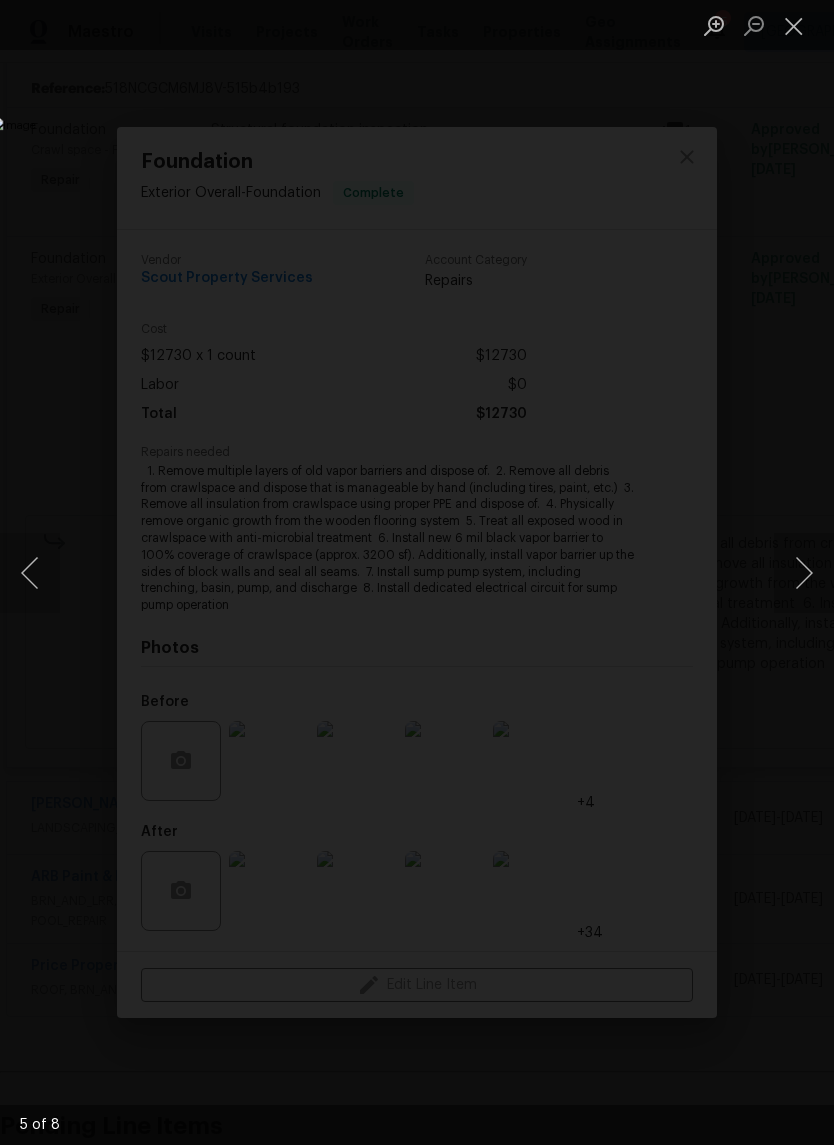 click at bounding box center [804, 573] 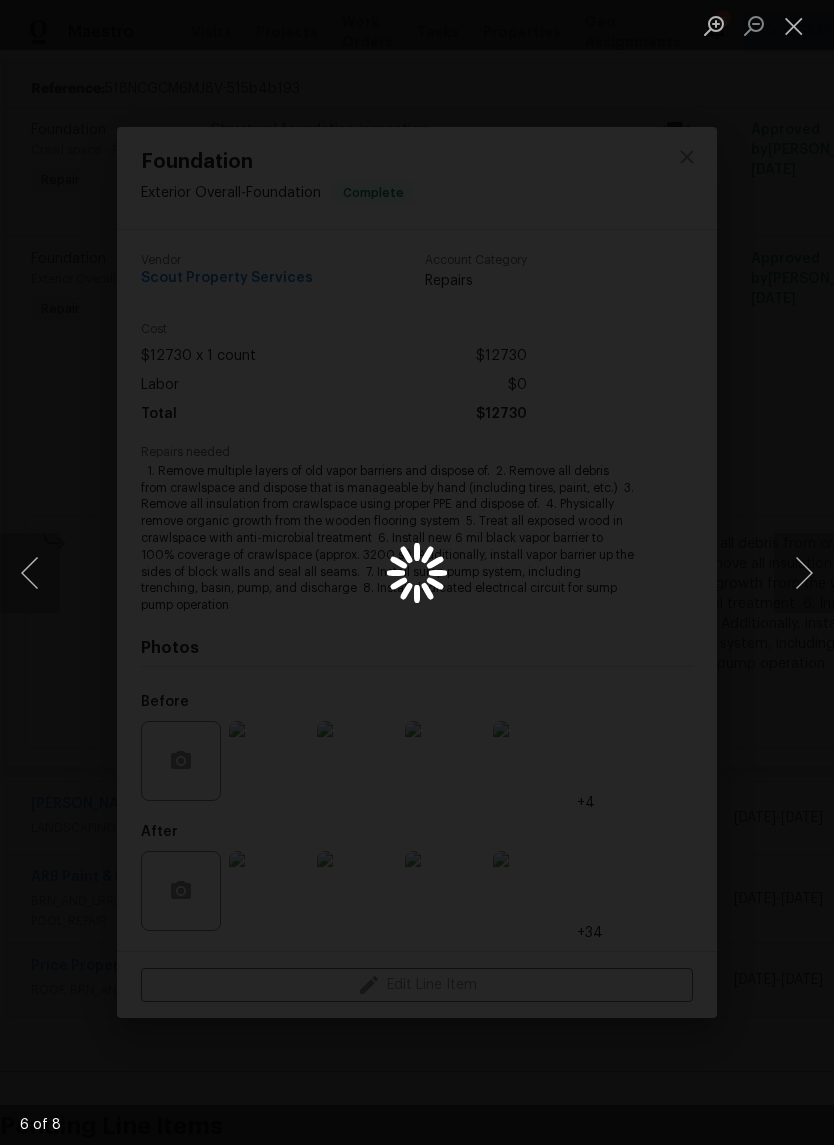 click at bounding box center (804, 573) 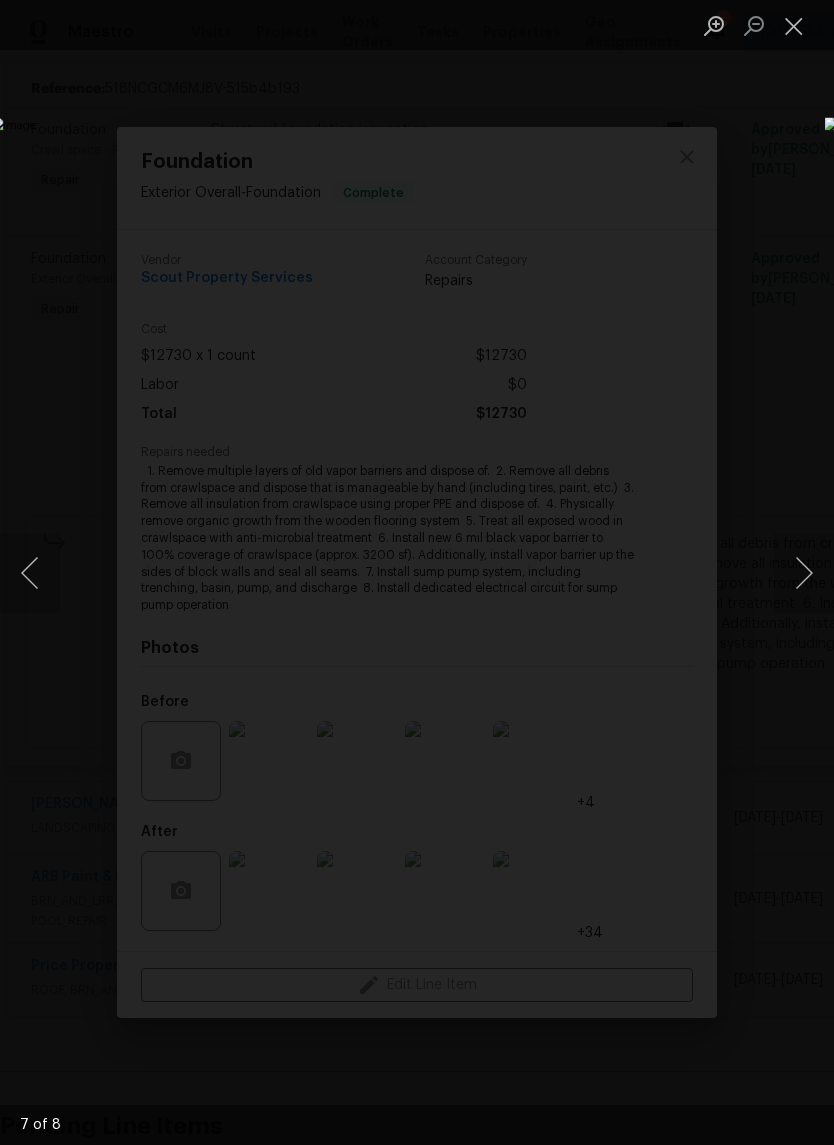 click at bounding box center (804, 573) 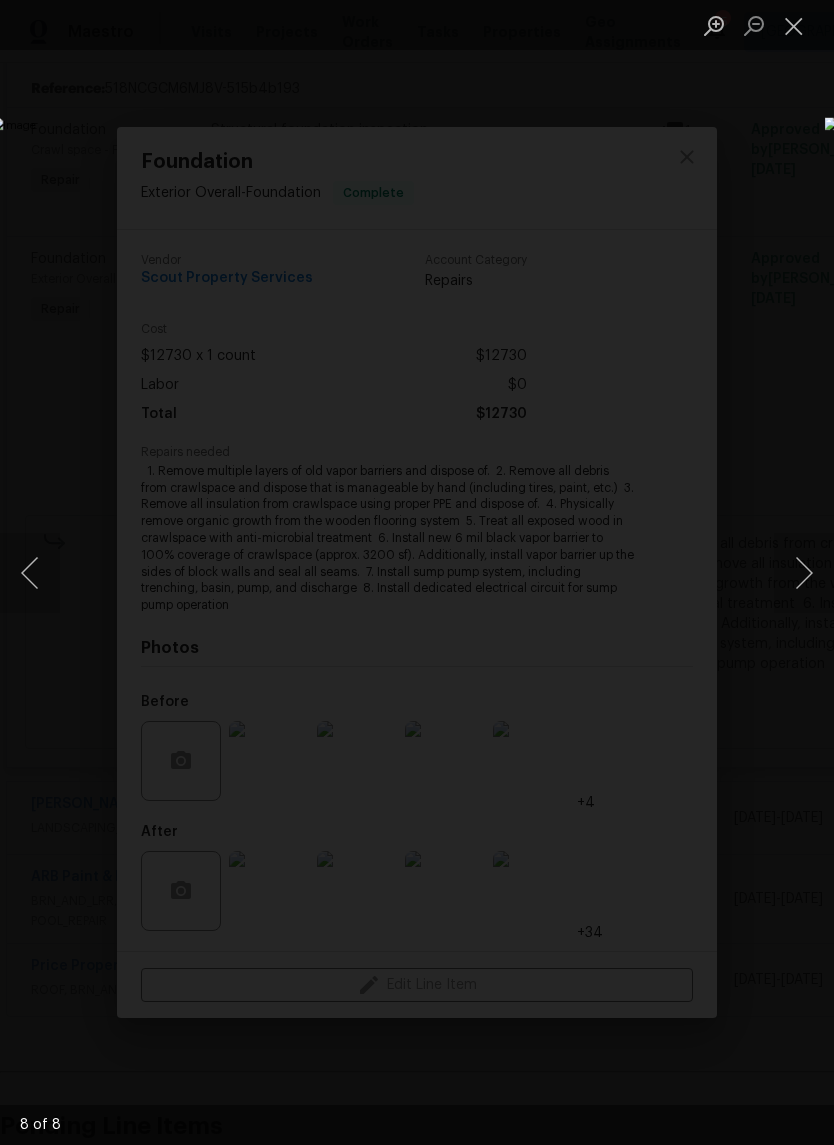 click at bounding box center (804, 573) 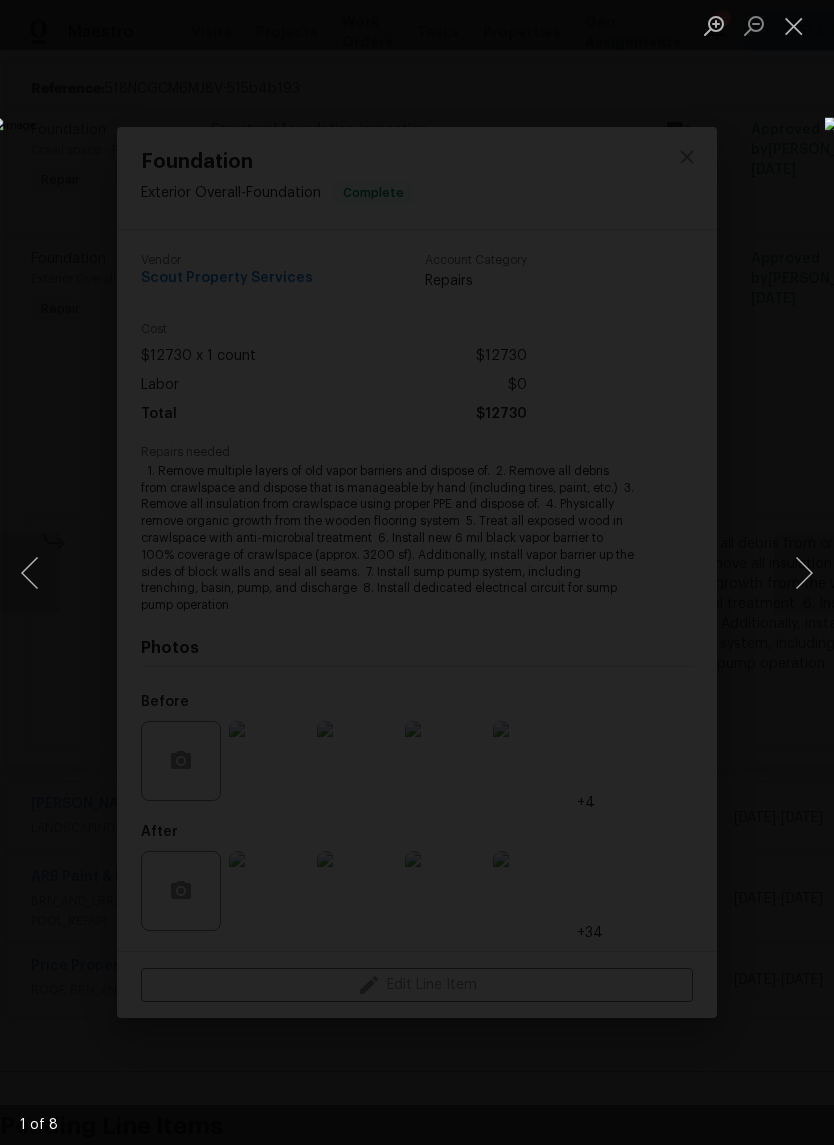 click at bounding box center [804, 573] 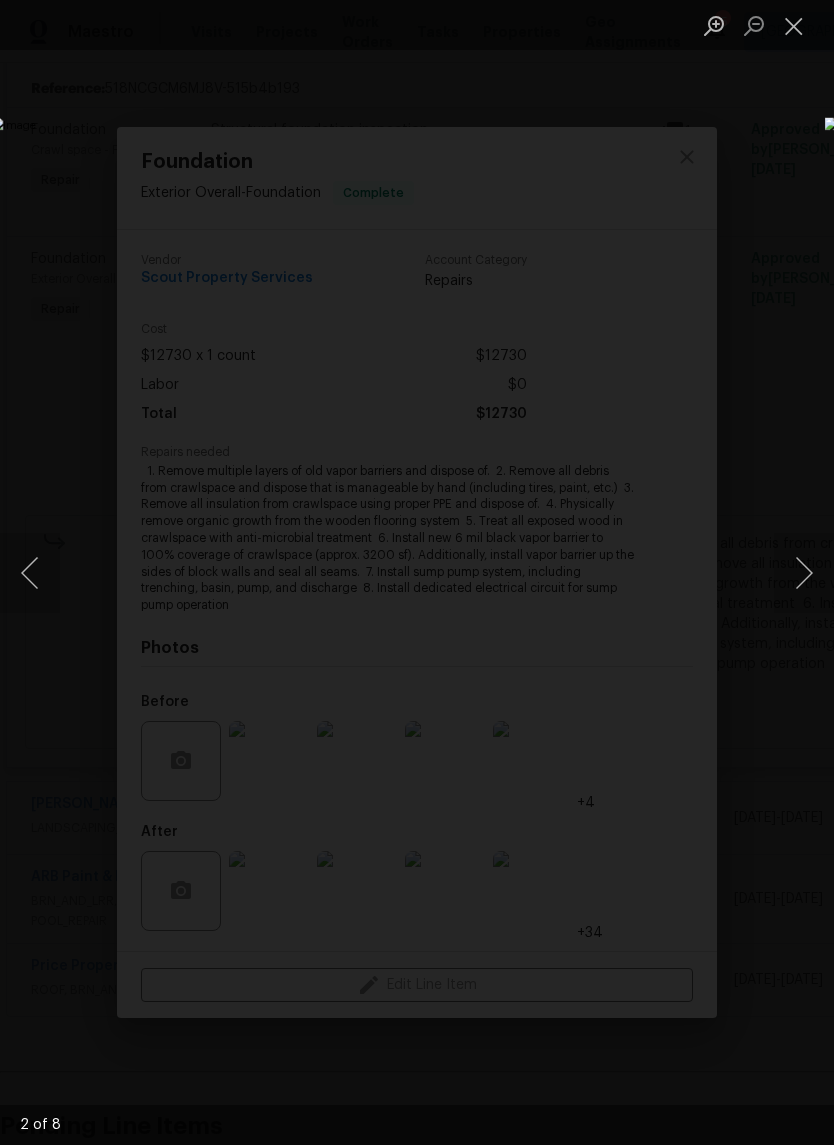 click at bounding box center (804, 573) 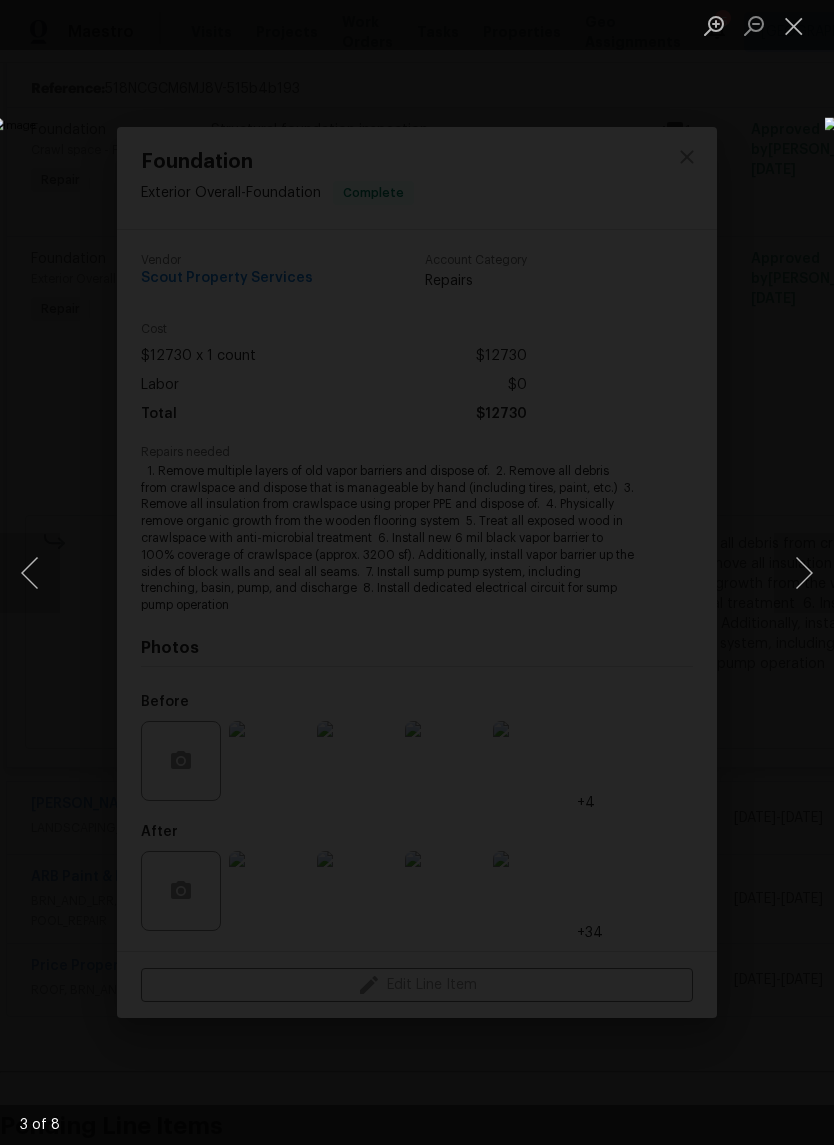click at bounding box center [804, 573] 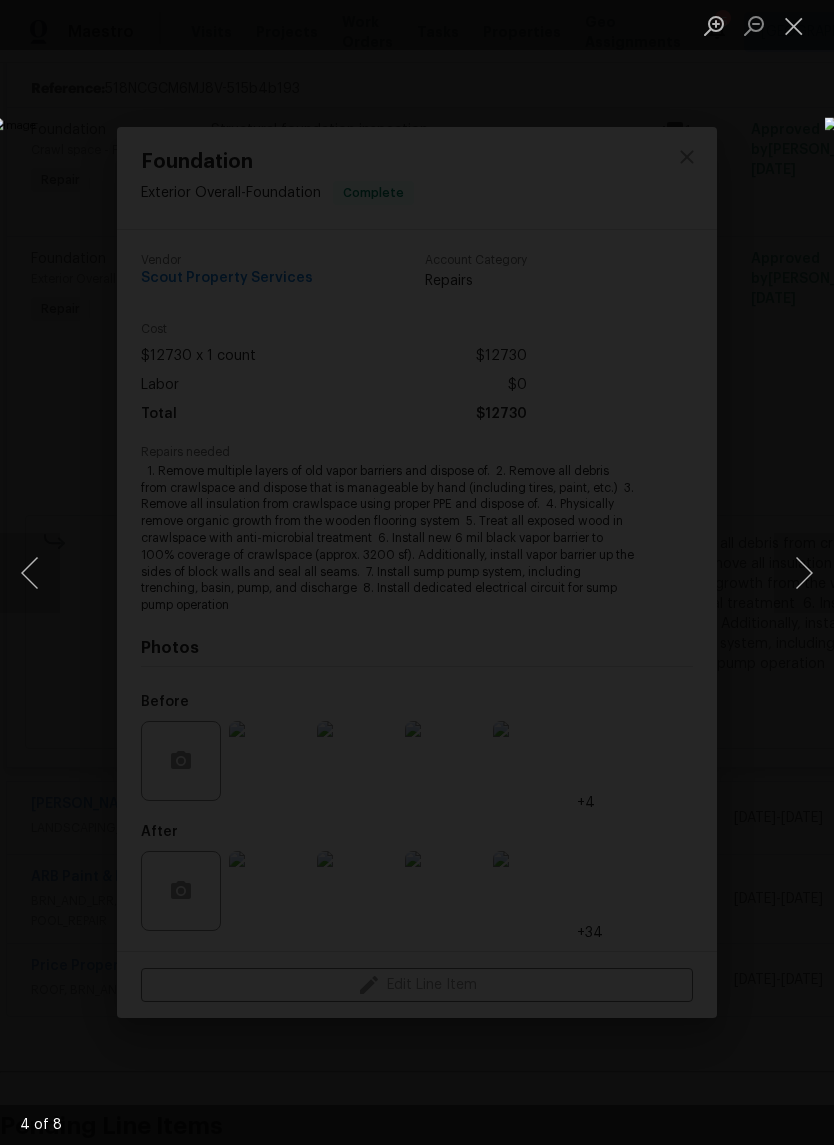 click at bounding box center [804, 573] 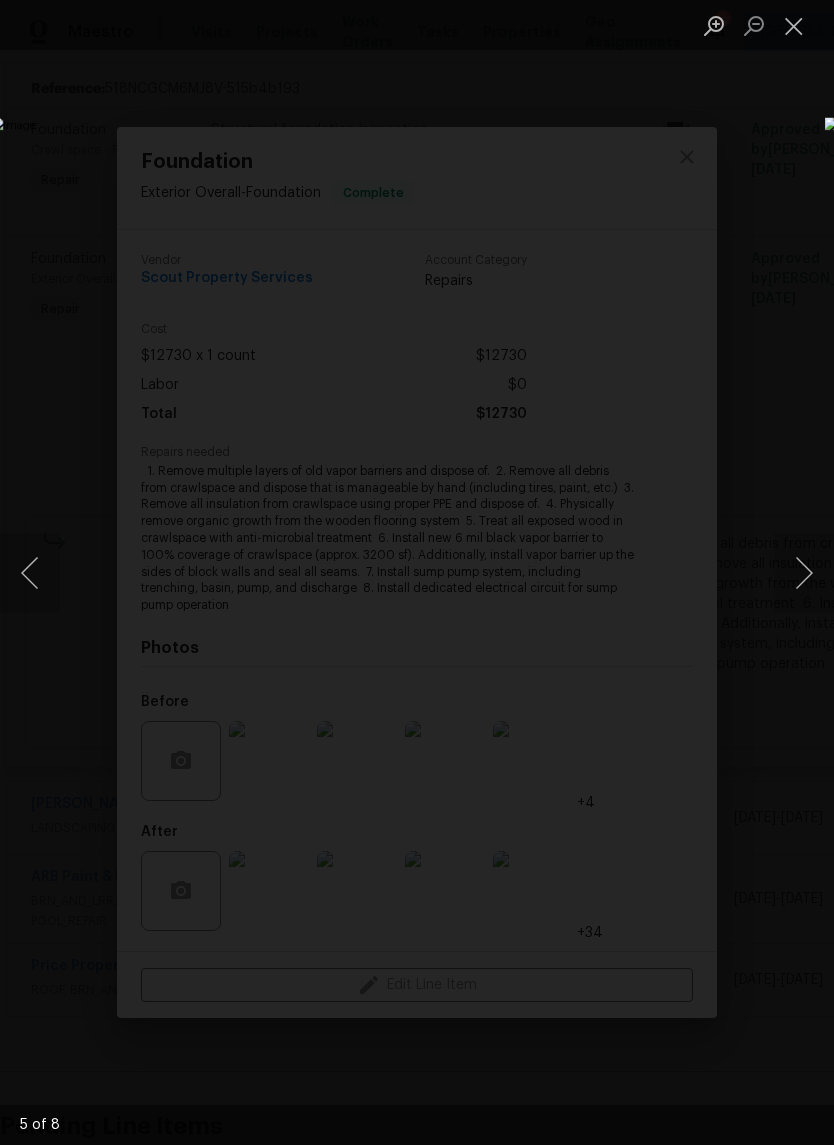 click at bounding box center (804, 573) 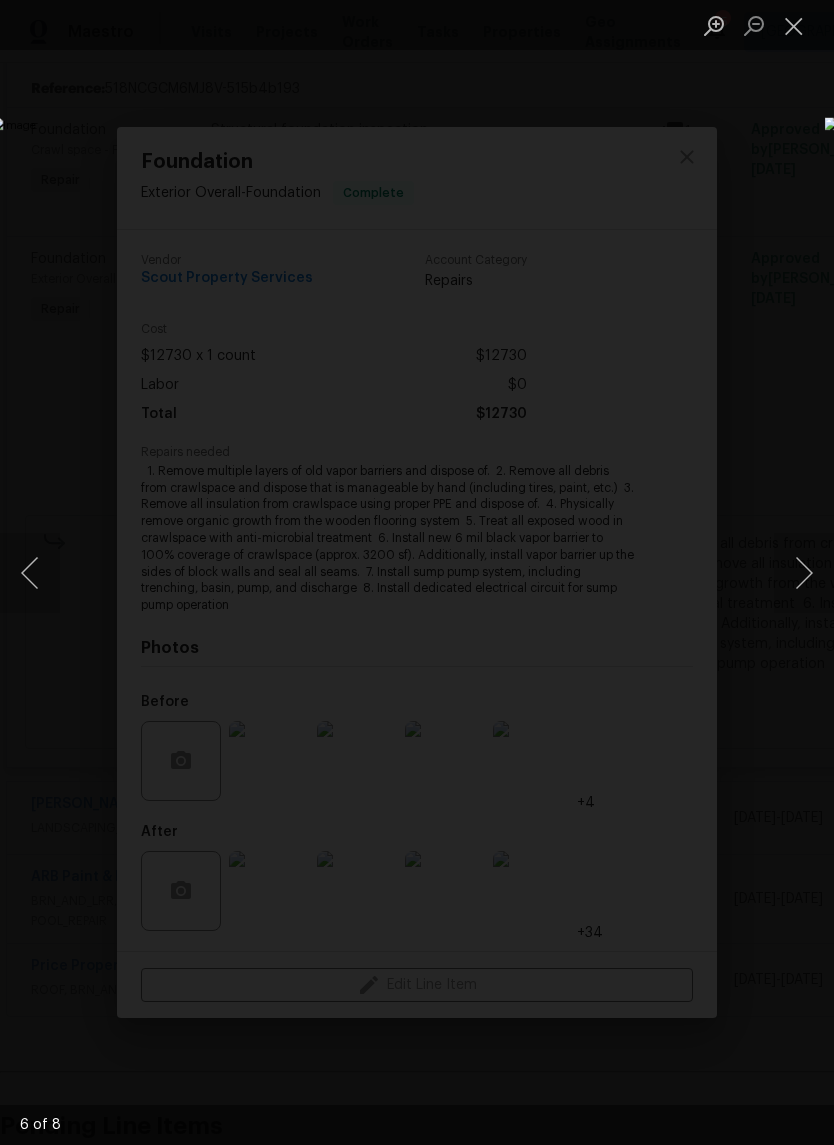 click at bounding box center [804, 573] 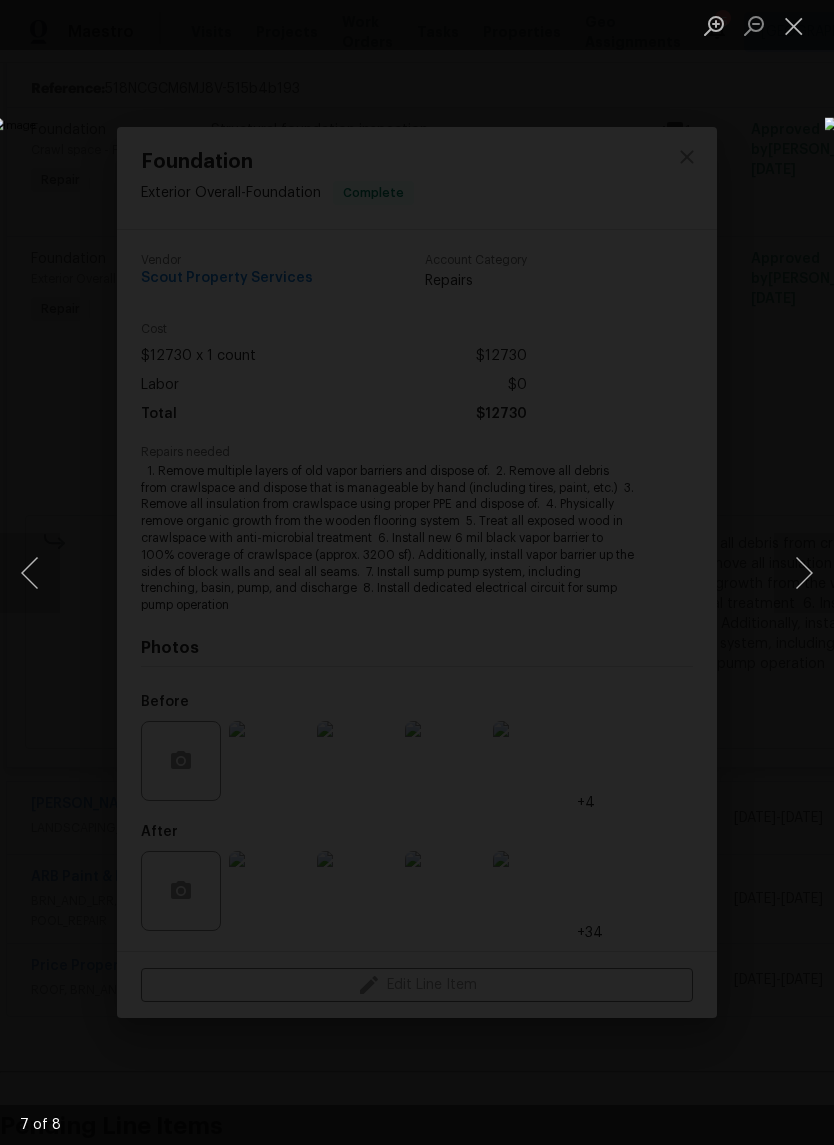 click at bounding box center (804, 573) 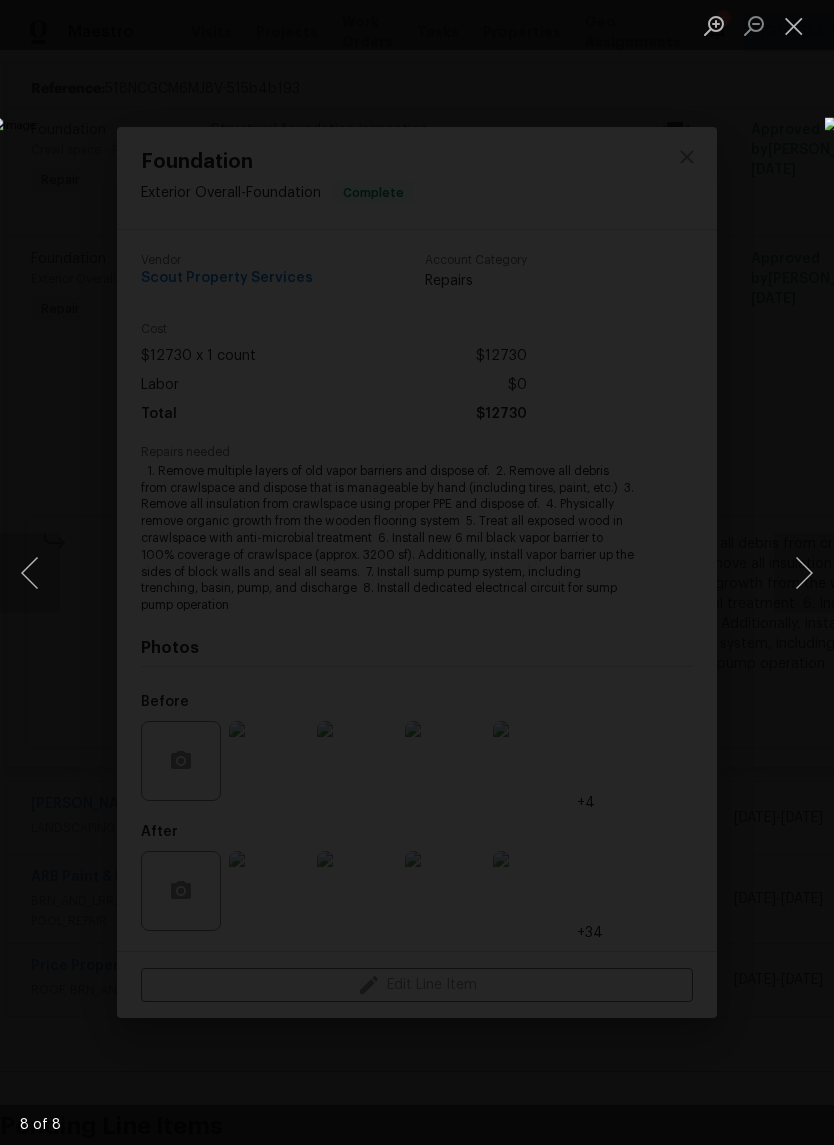 click at bounding box center [804, 573] 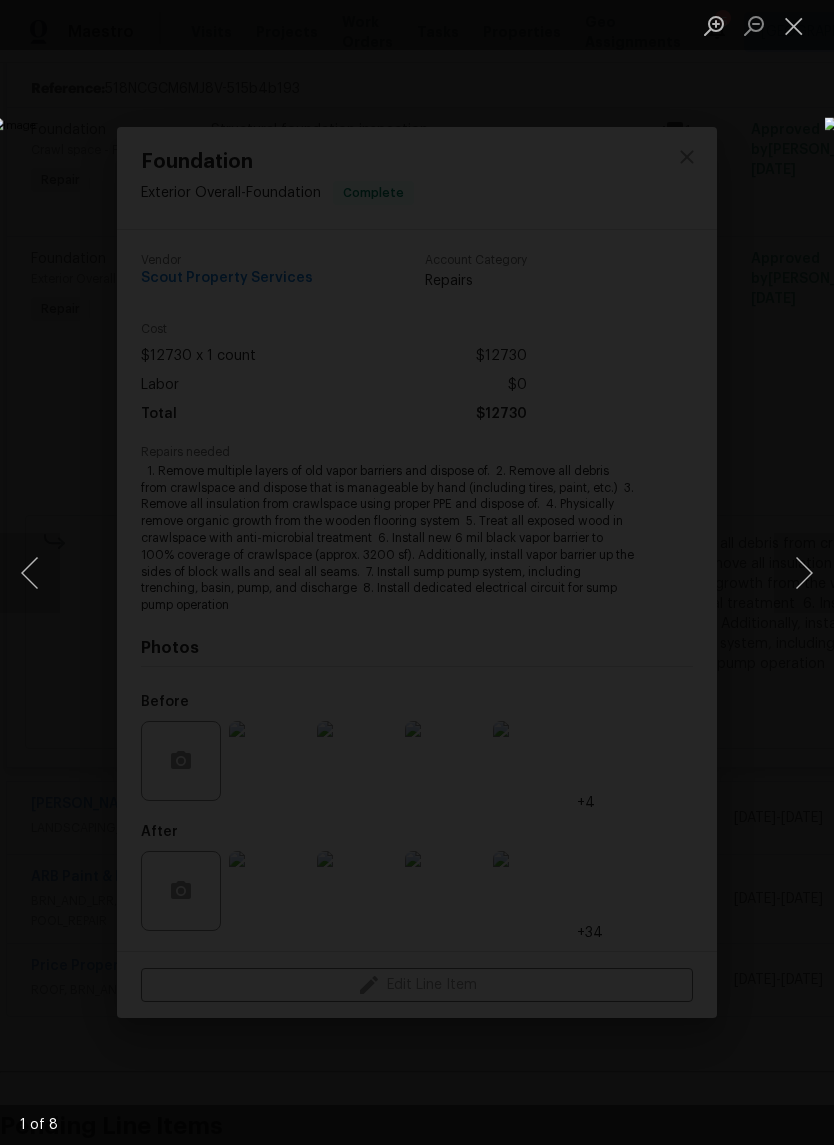 click at bounding box center (804, 573) 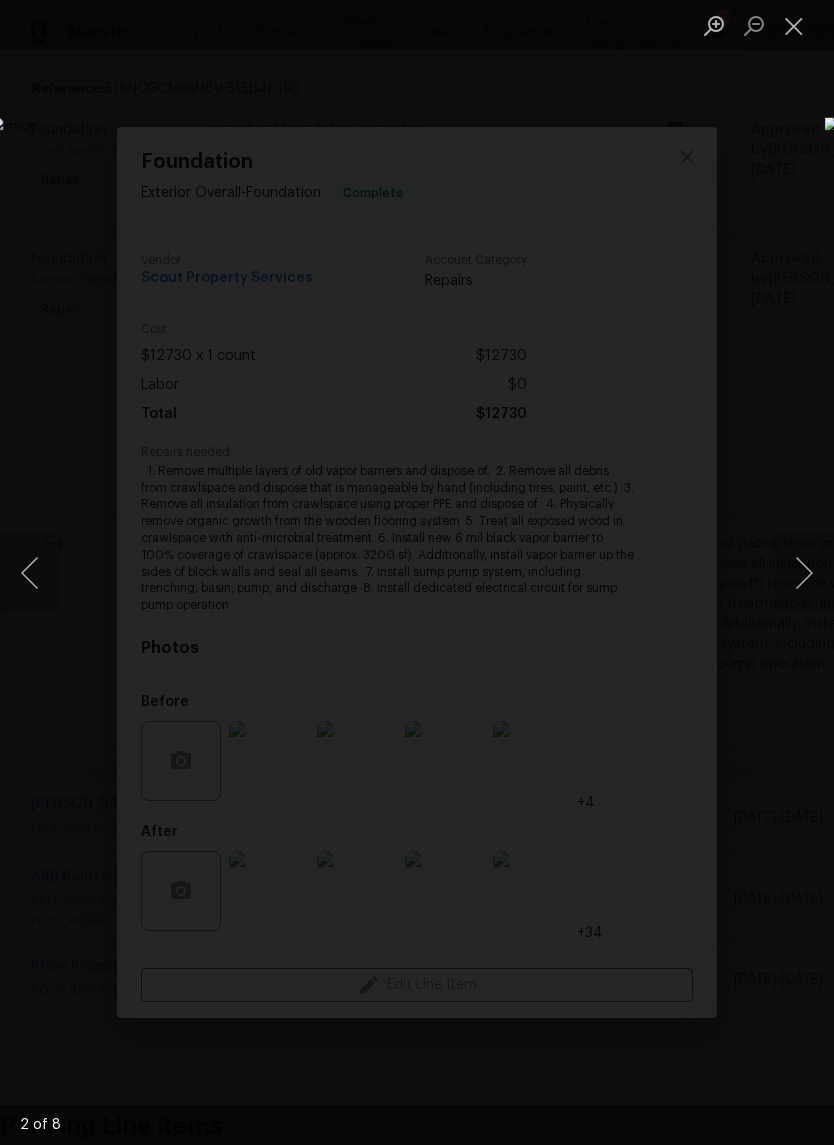 click at bounding box center (804, 573) 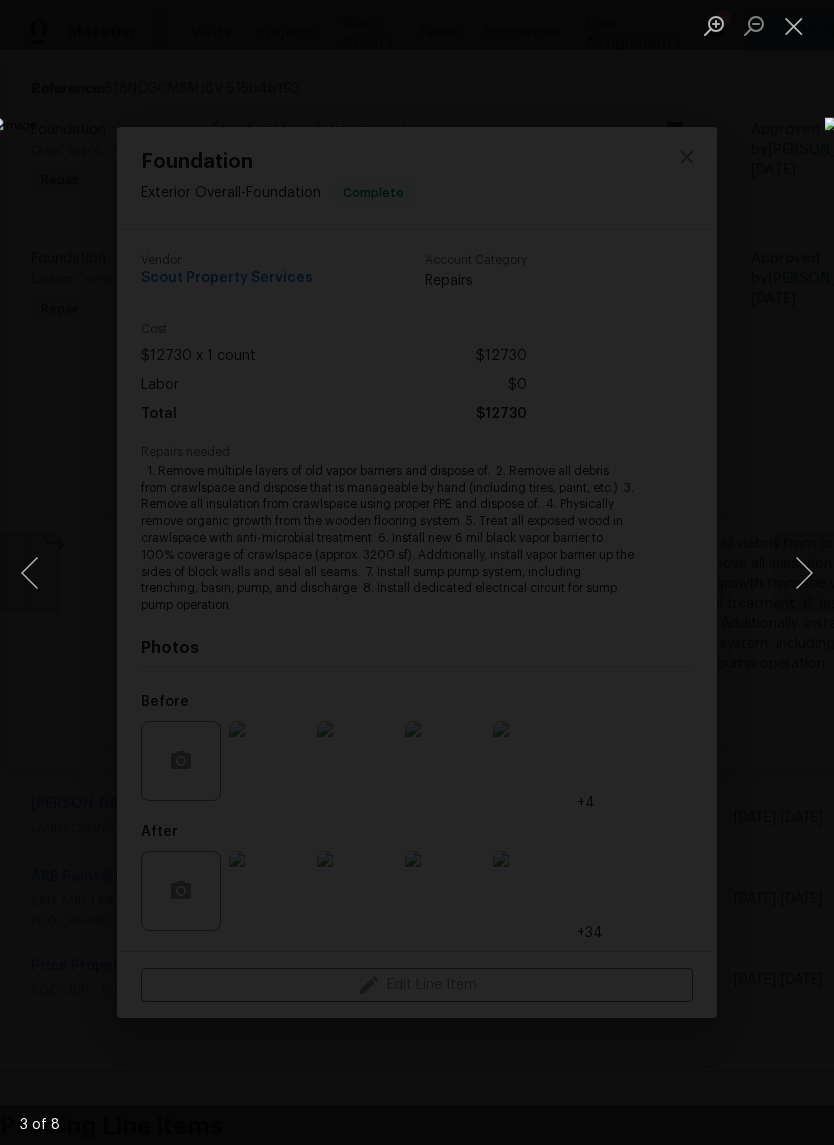 click at bounding box center [804, 573] 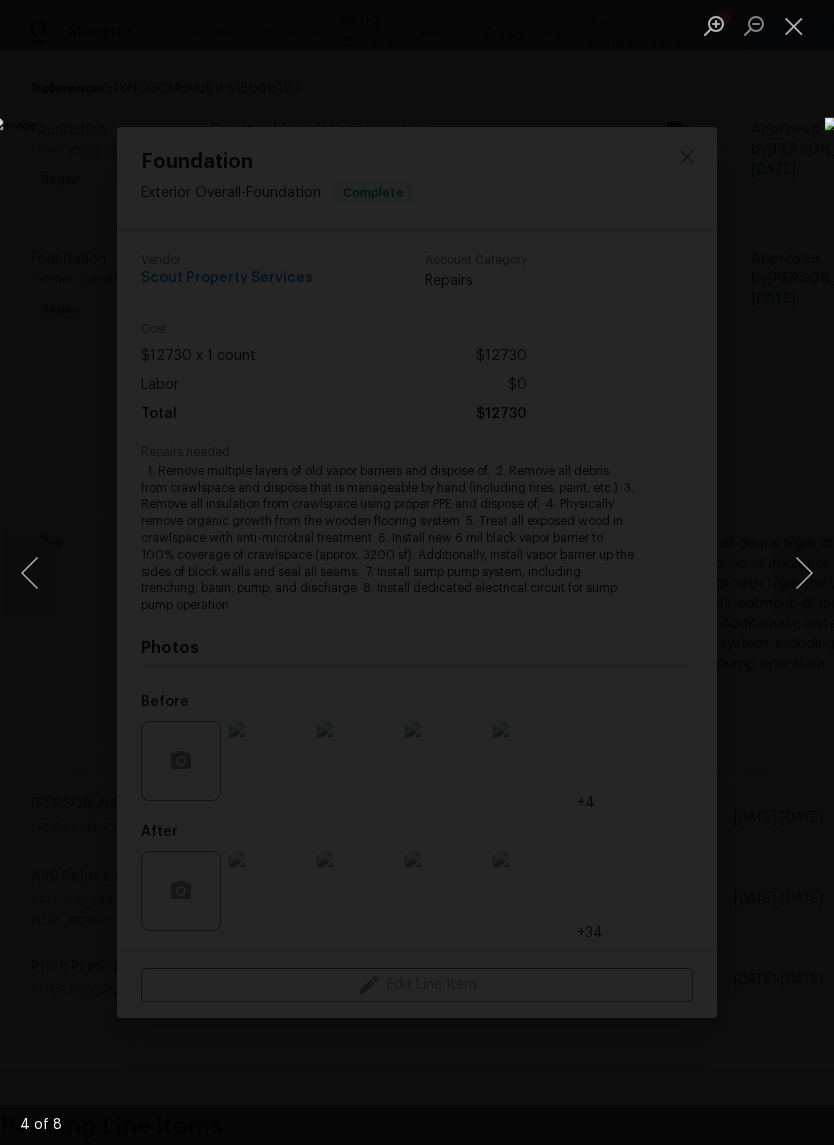 click at bounding box center (794, 25) 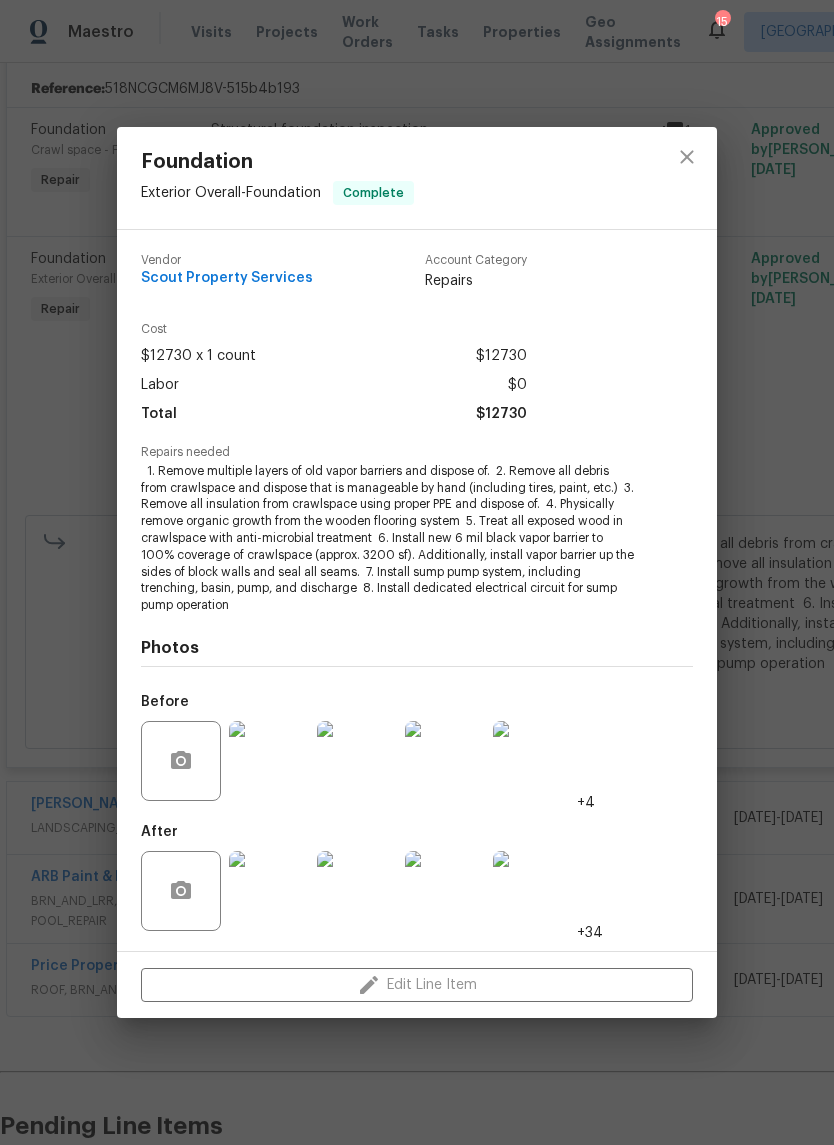 click at bounding box center [269, 891] 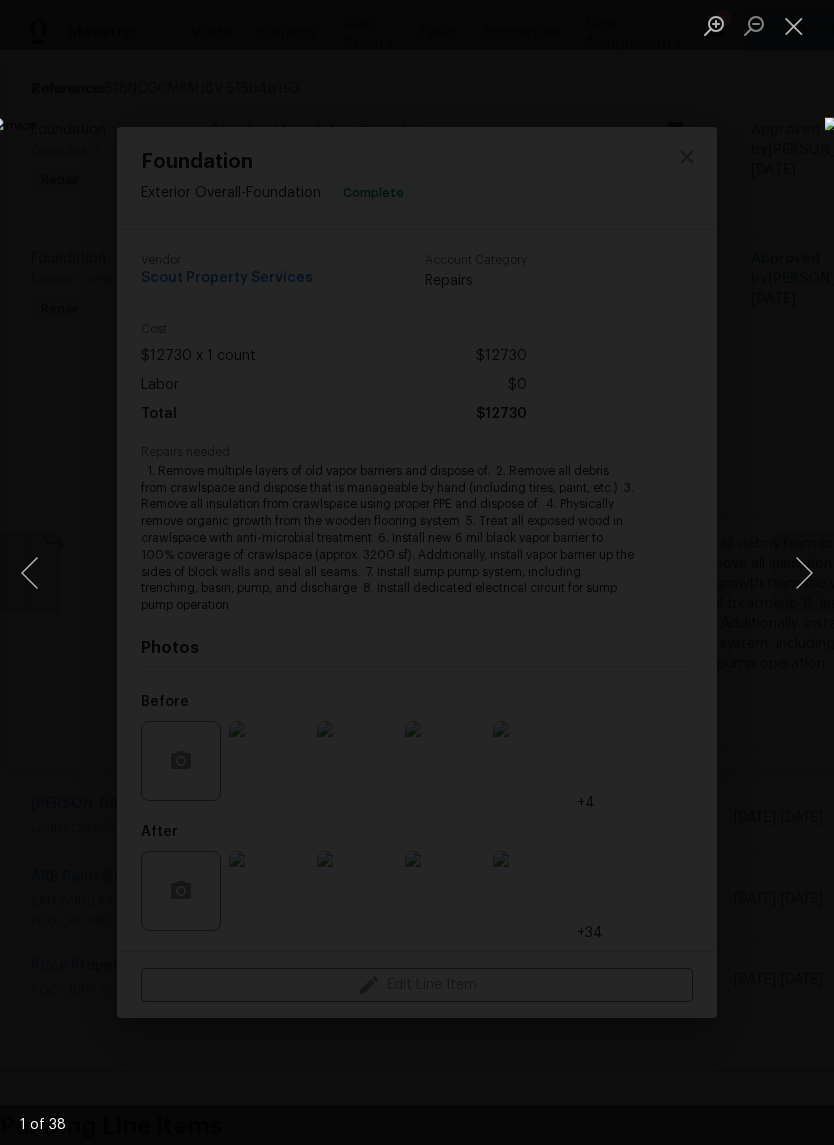 click at bounding box center [804, 573] 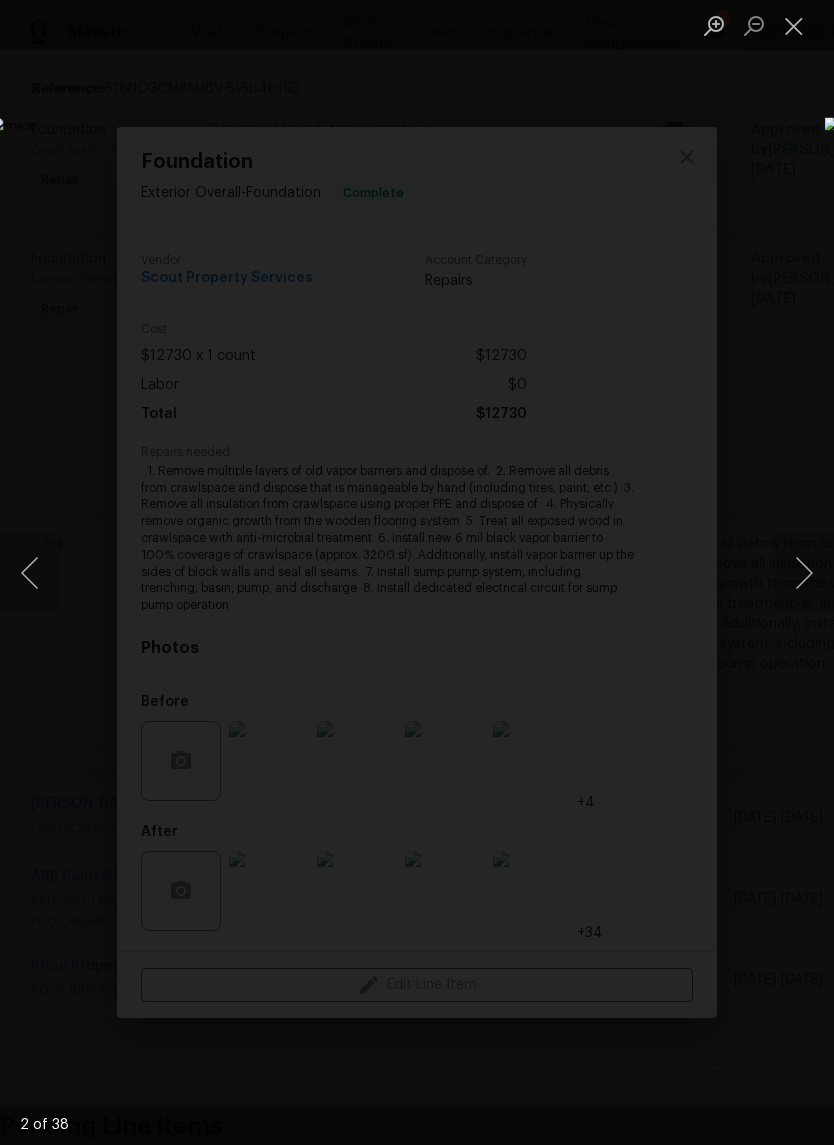 click at bounding box center [804, 573] 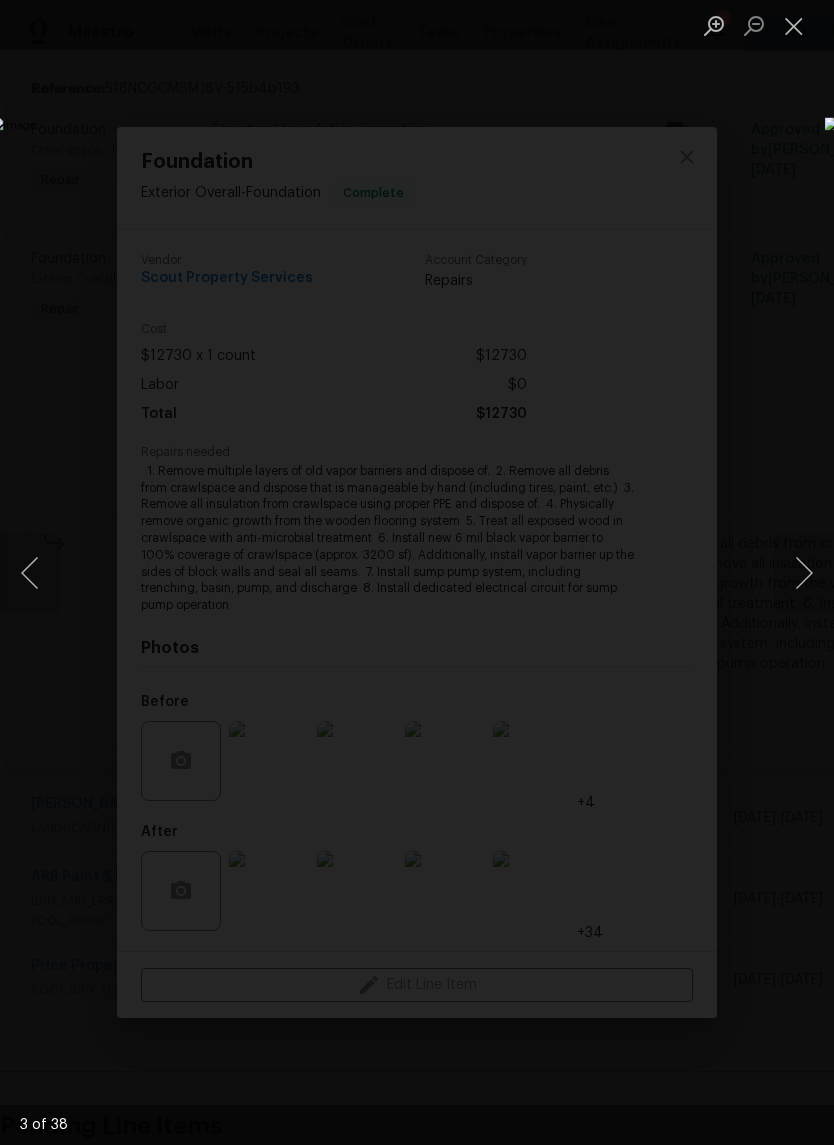 click at bounding box center (804, 573) 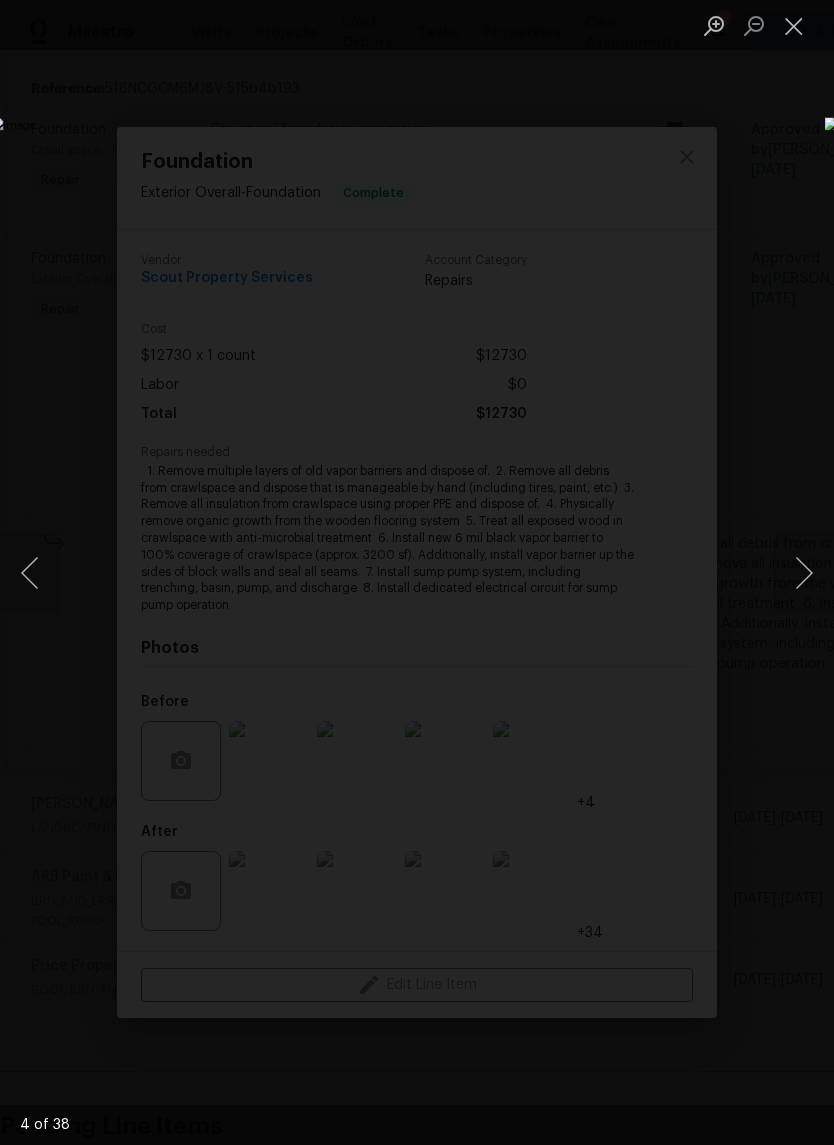 click at bounding box center (804, 573) 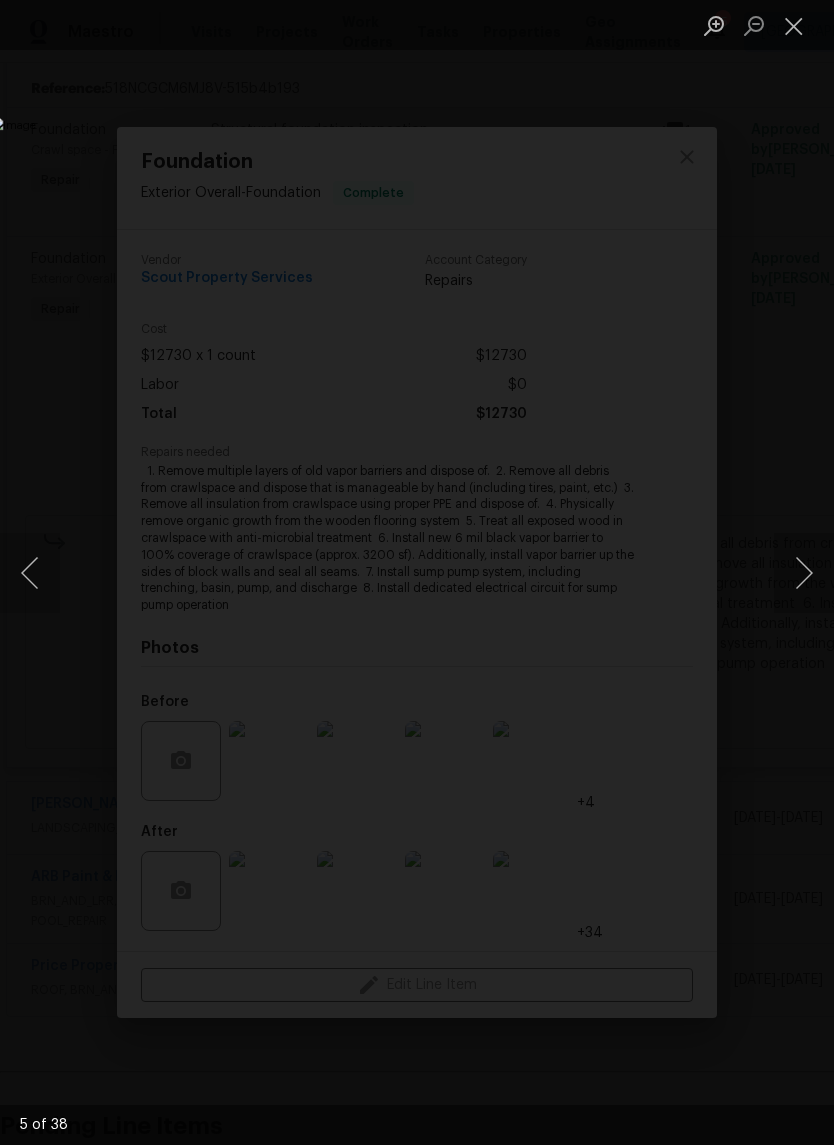 click at bounding box center [804, 573] 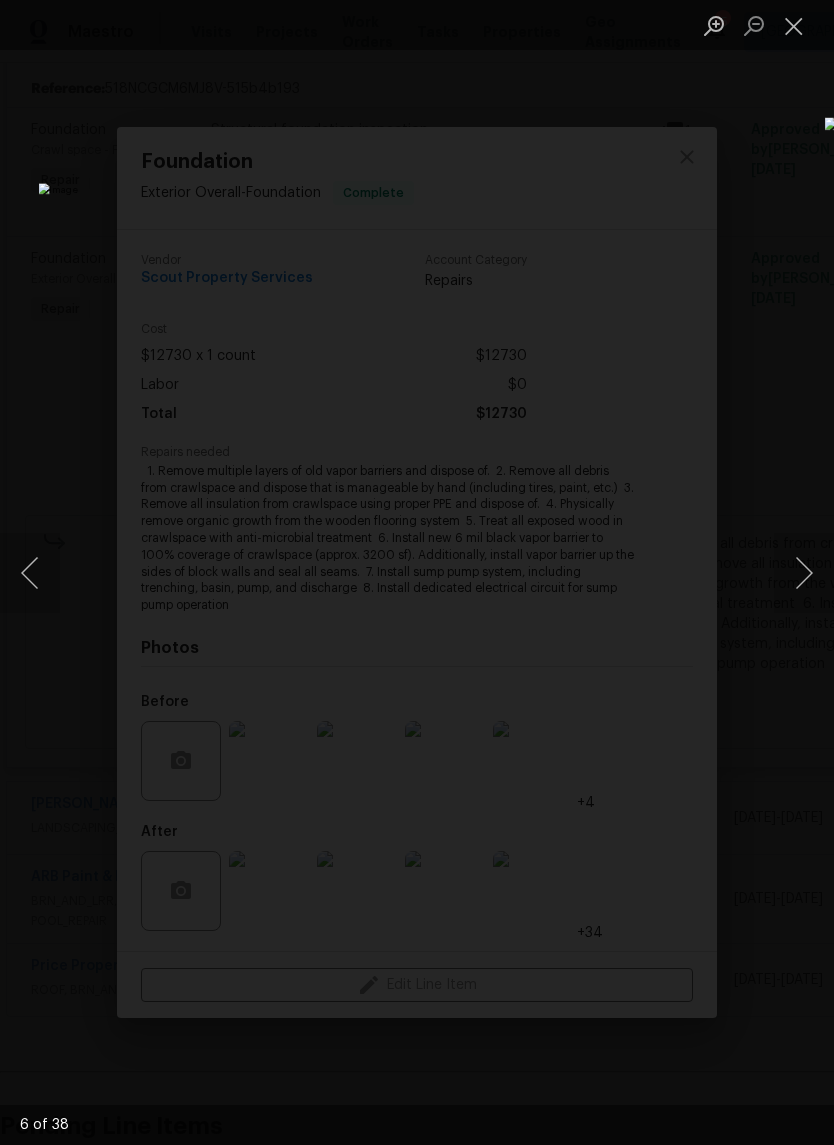 click at bounding box center (804, 573) 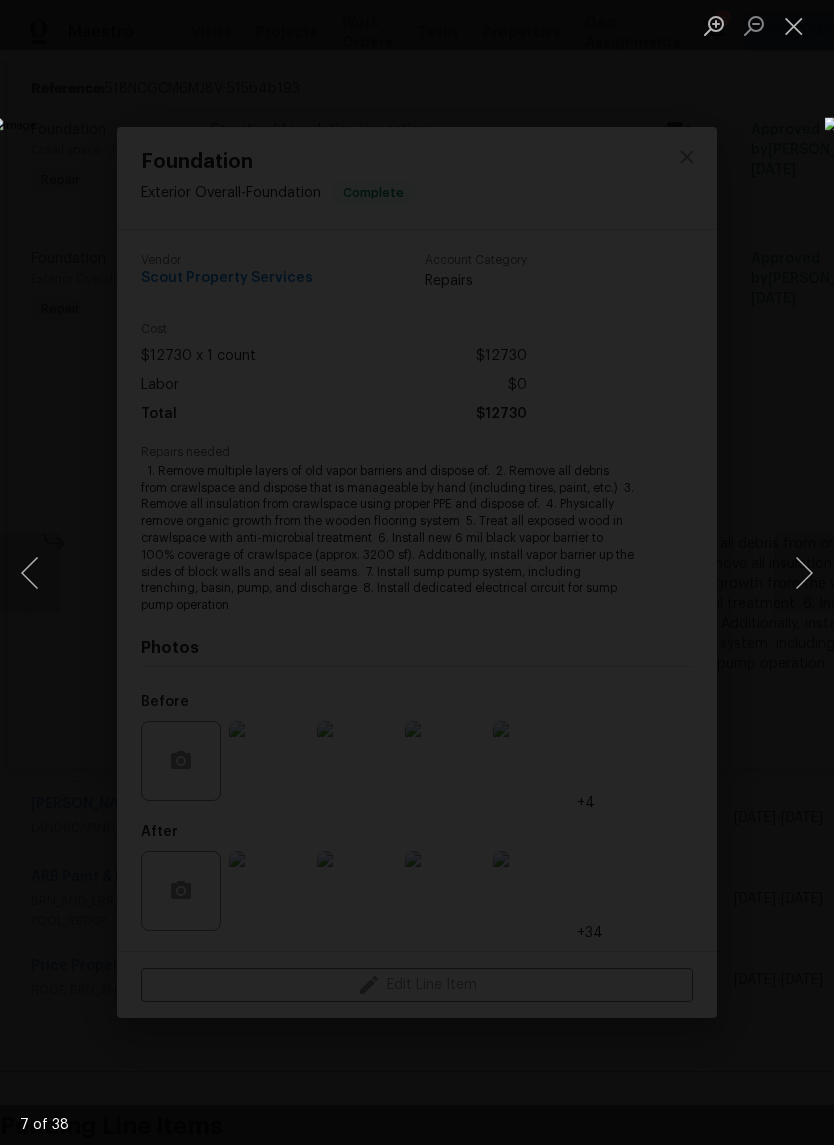 click at bounding box center (804, 573) 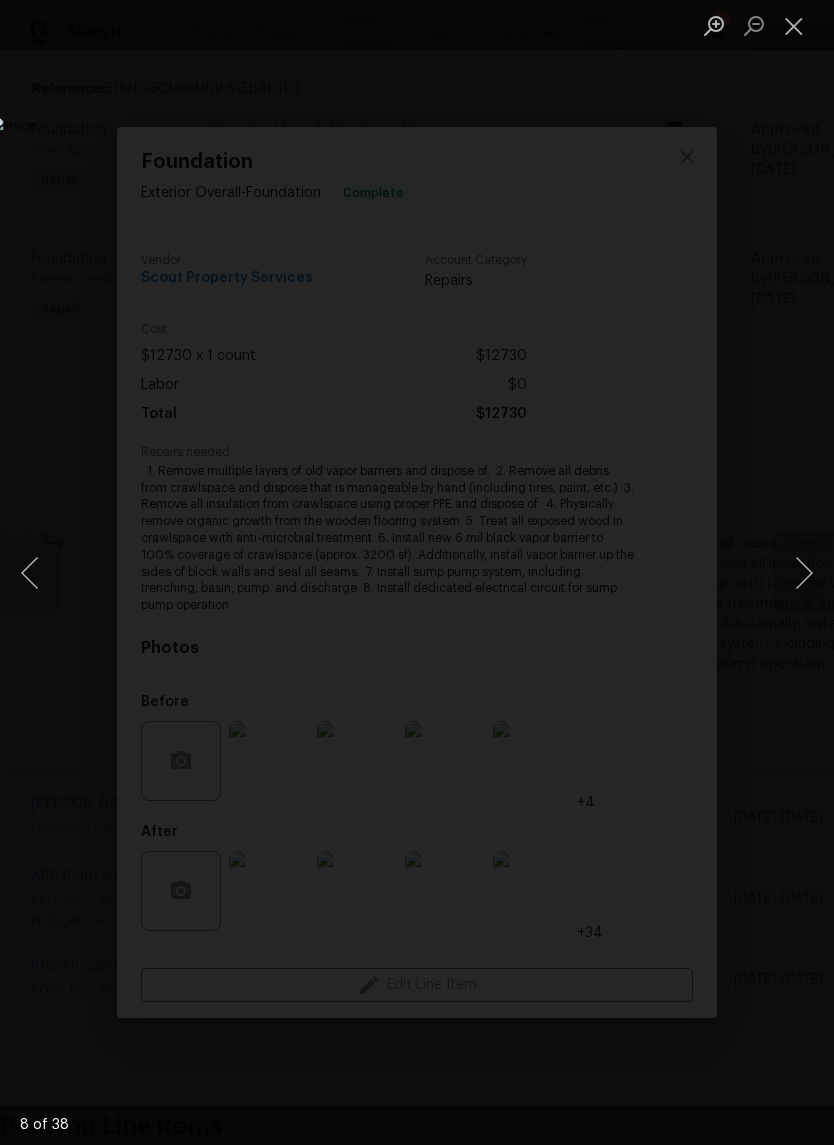 click at bounding box center [804, 573] 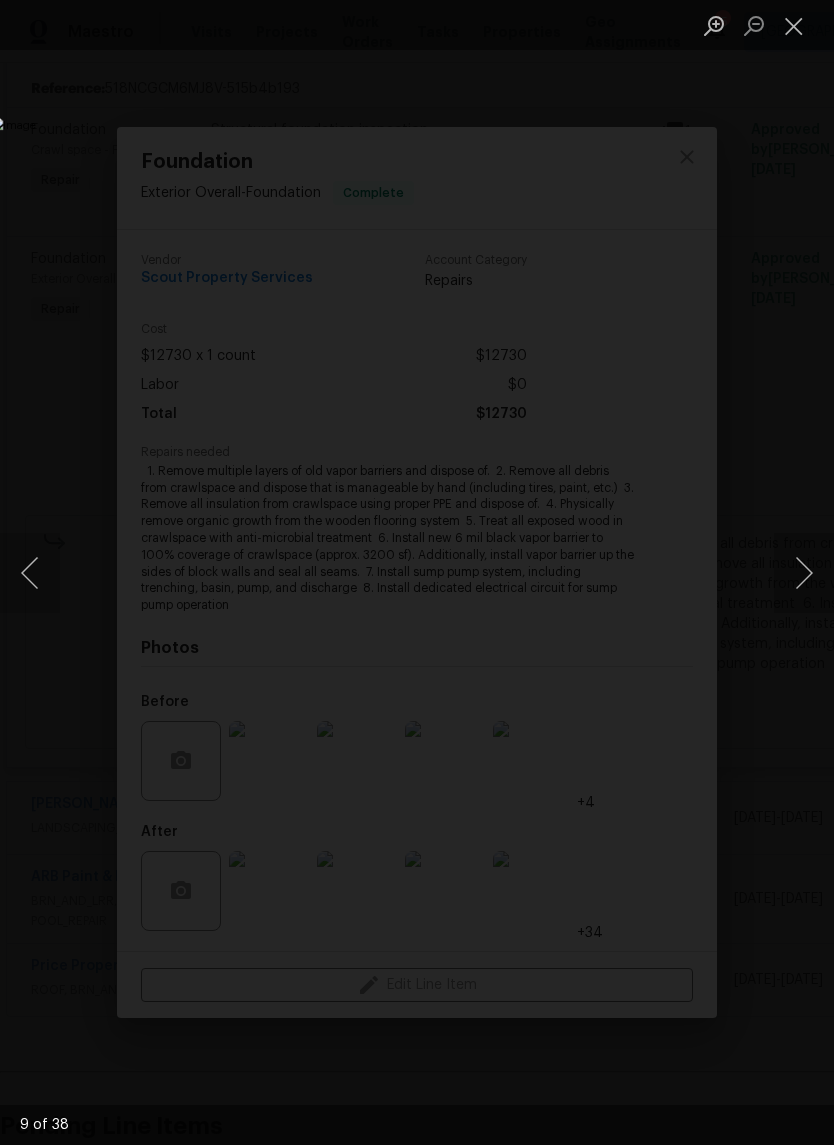 click at bounding box center (804, 573) 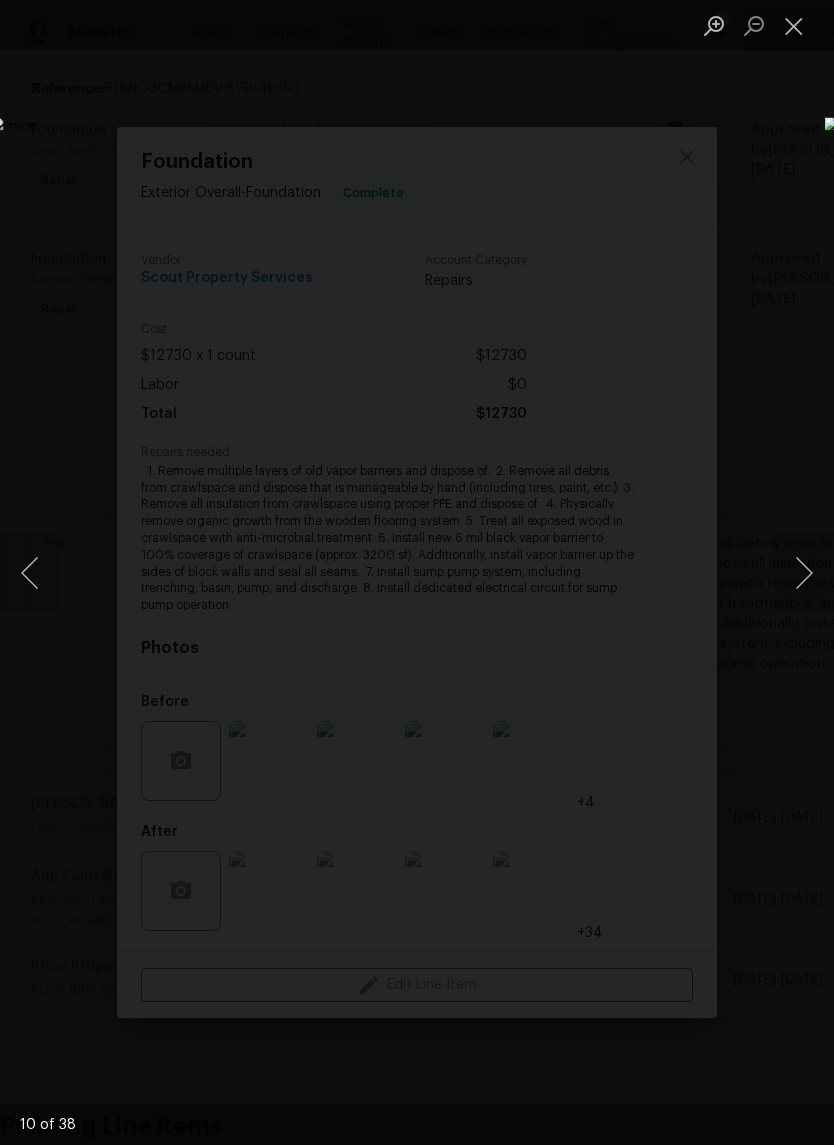 click at bounding box center (804, 573) 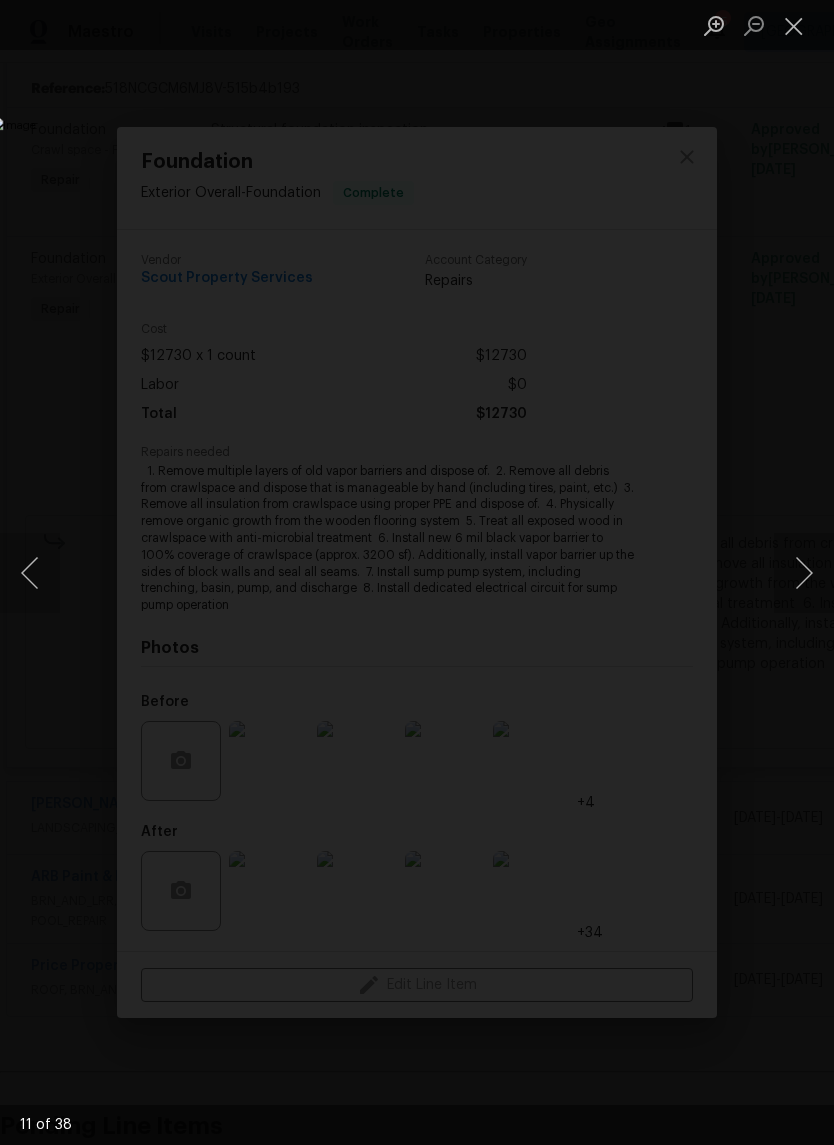 click at bounding box center (804, 573) 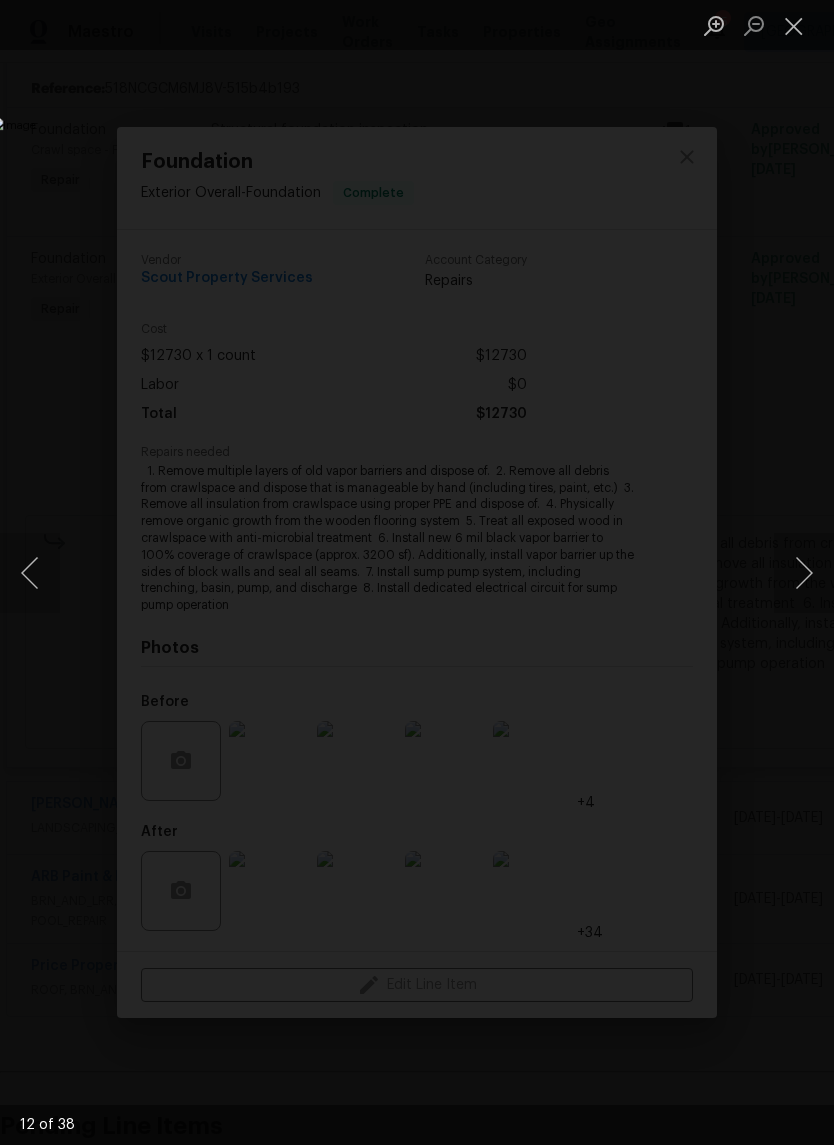 click at bounding box center (804, 573) 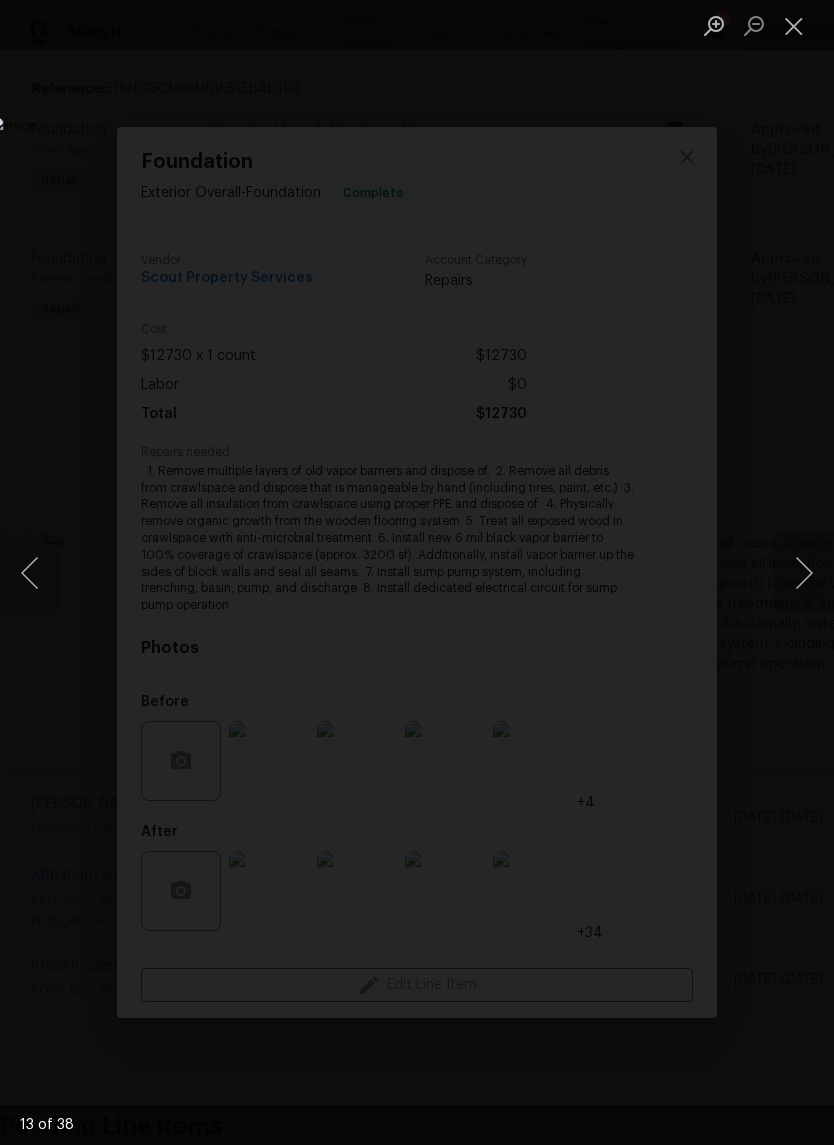 click at bounding box center (804, 573) 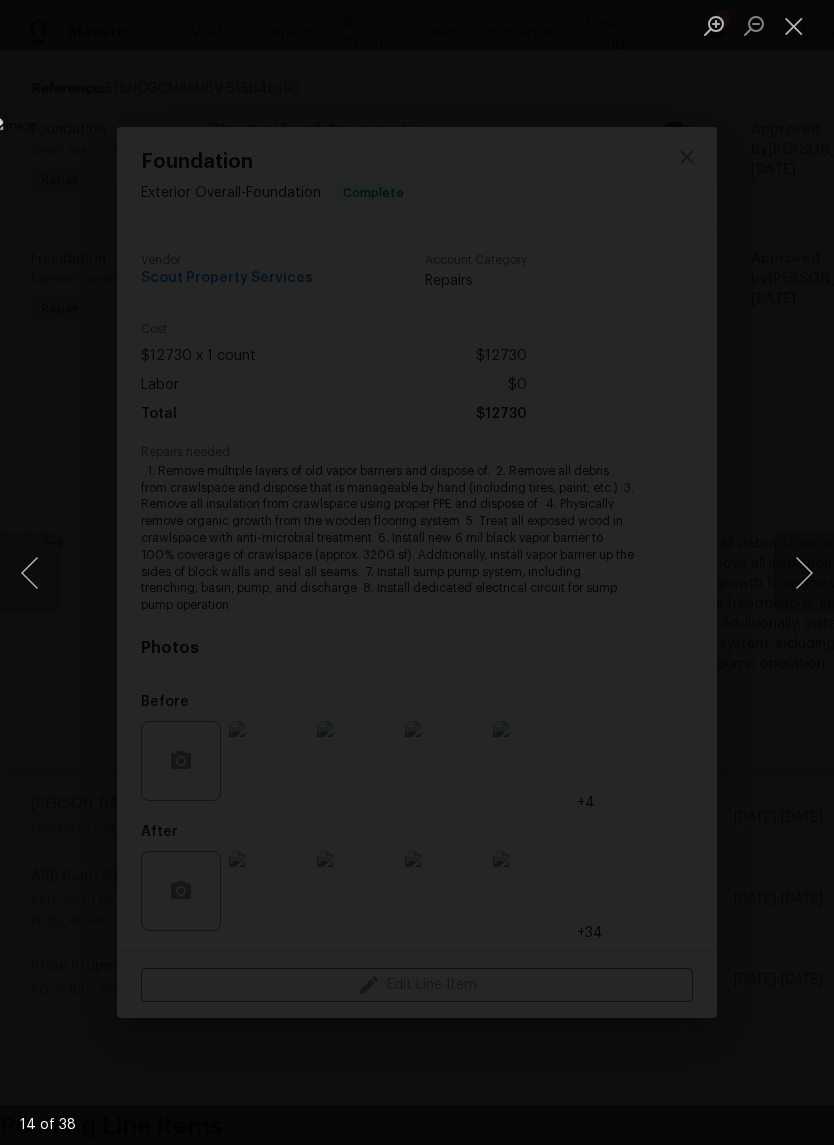 click at bounding box center [804, 573] 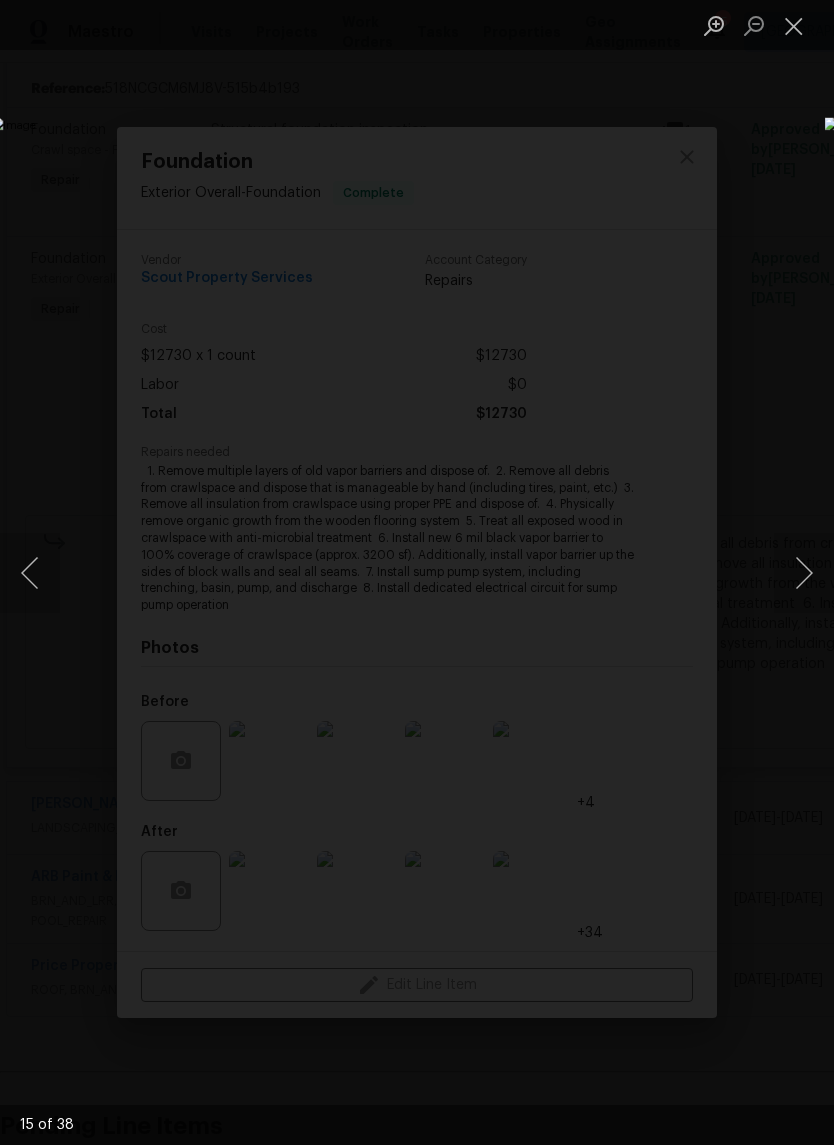 click at bounding box center (804, 573) 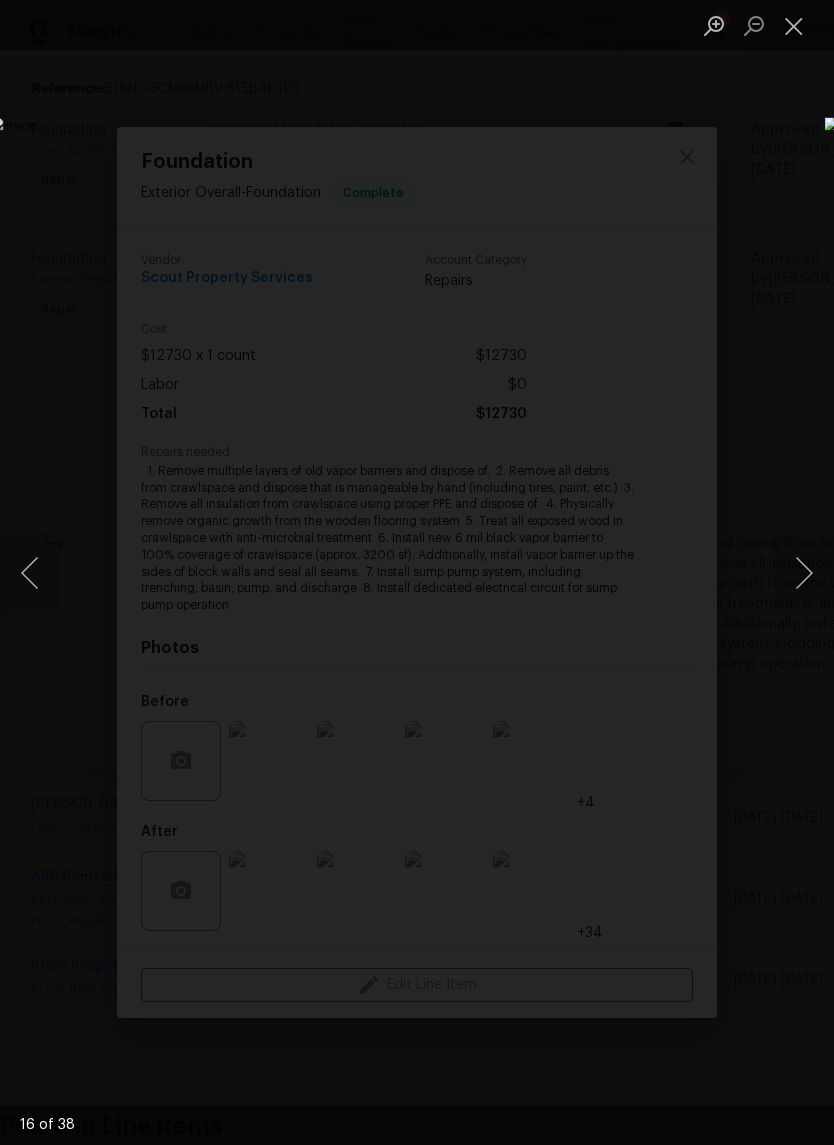 click at bounding box center [804, 573] 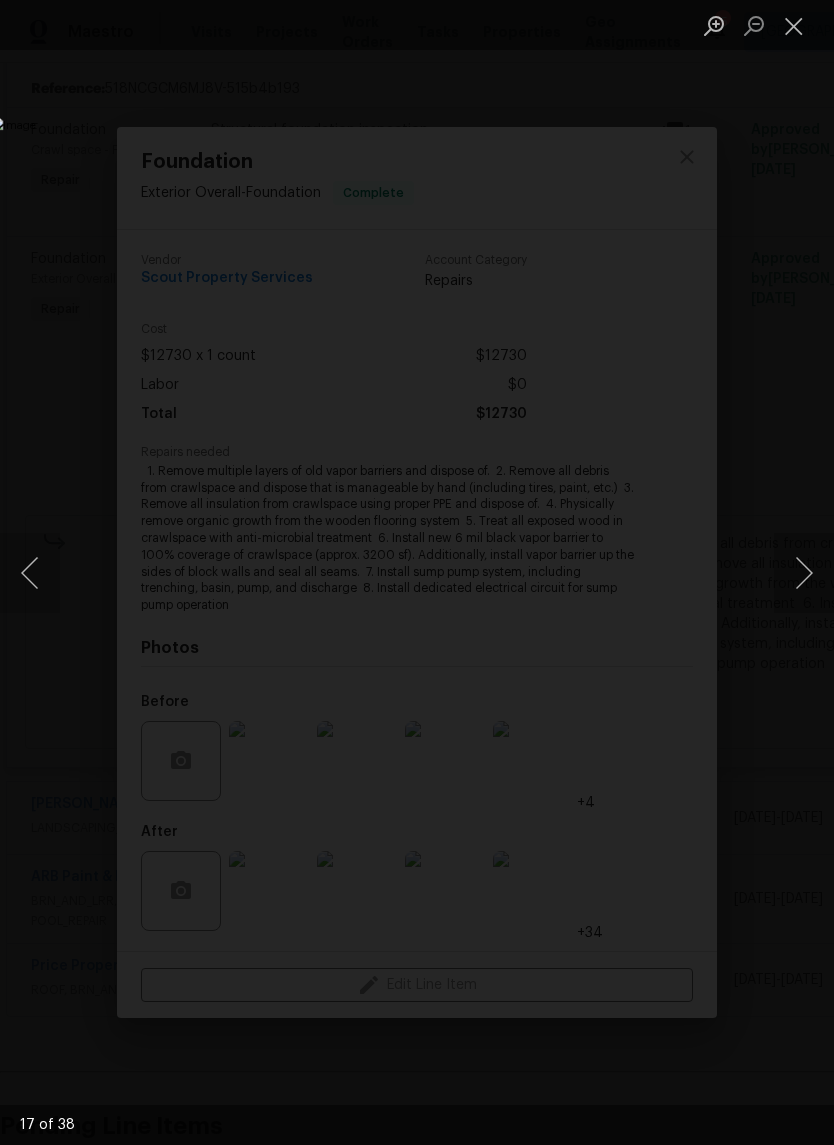 click at bounding box center [804, 573] 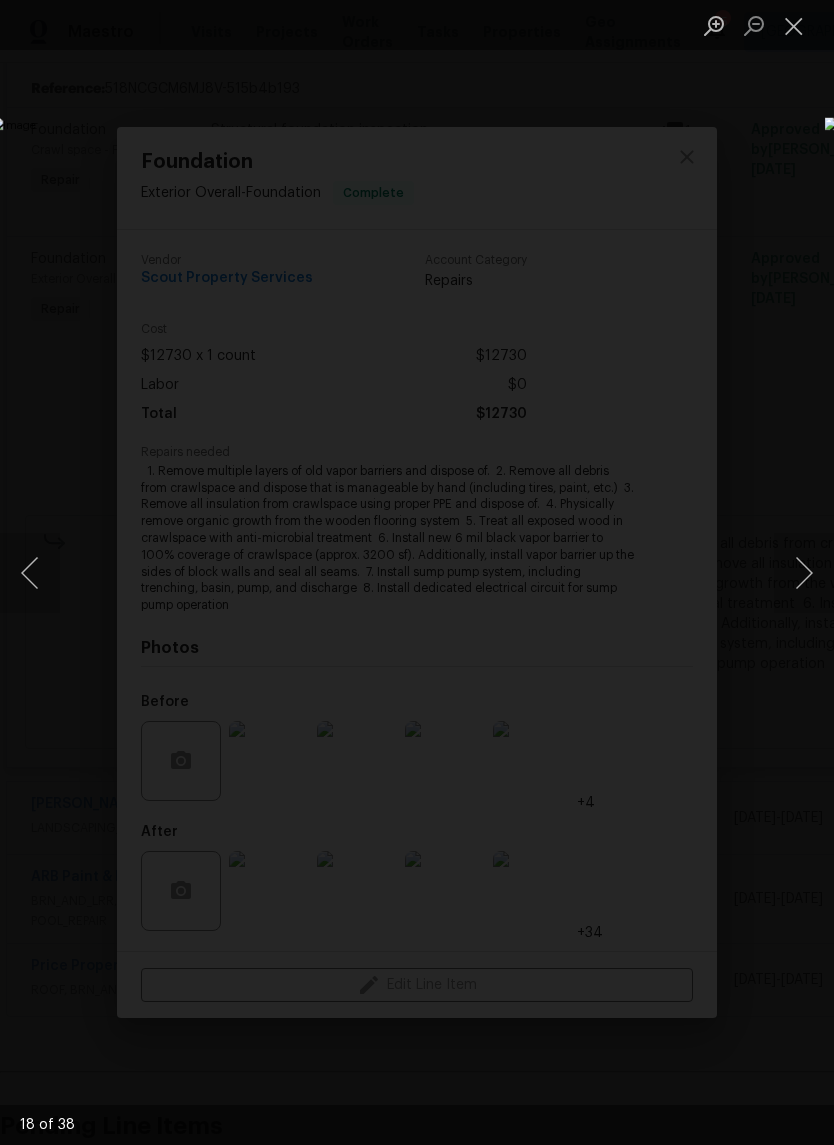 click at bounding box center [804, 573] 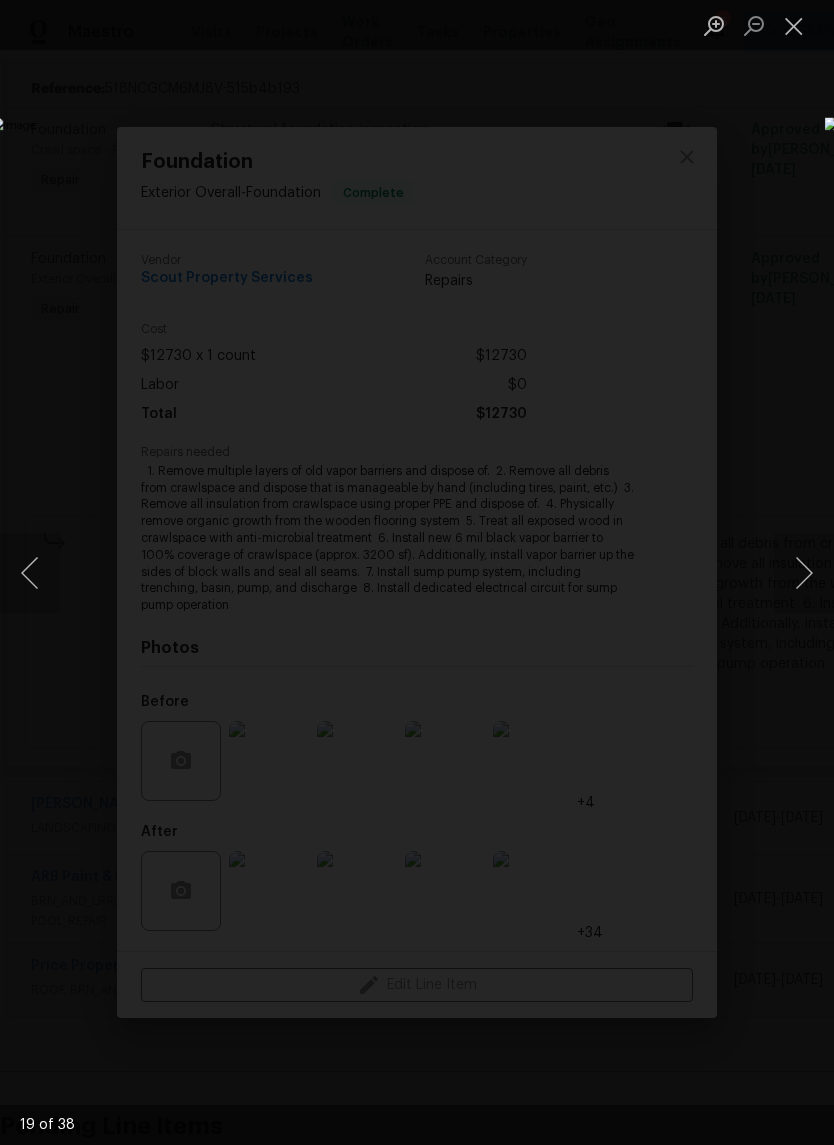 click at bounding box center (804, 573) 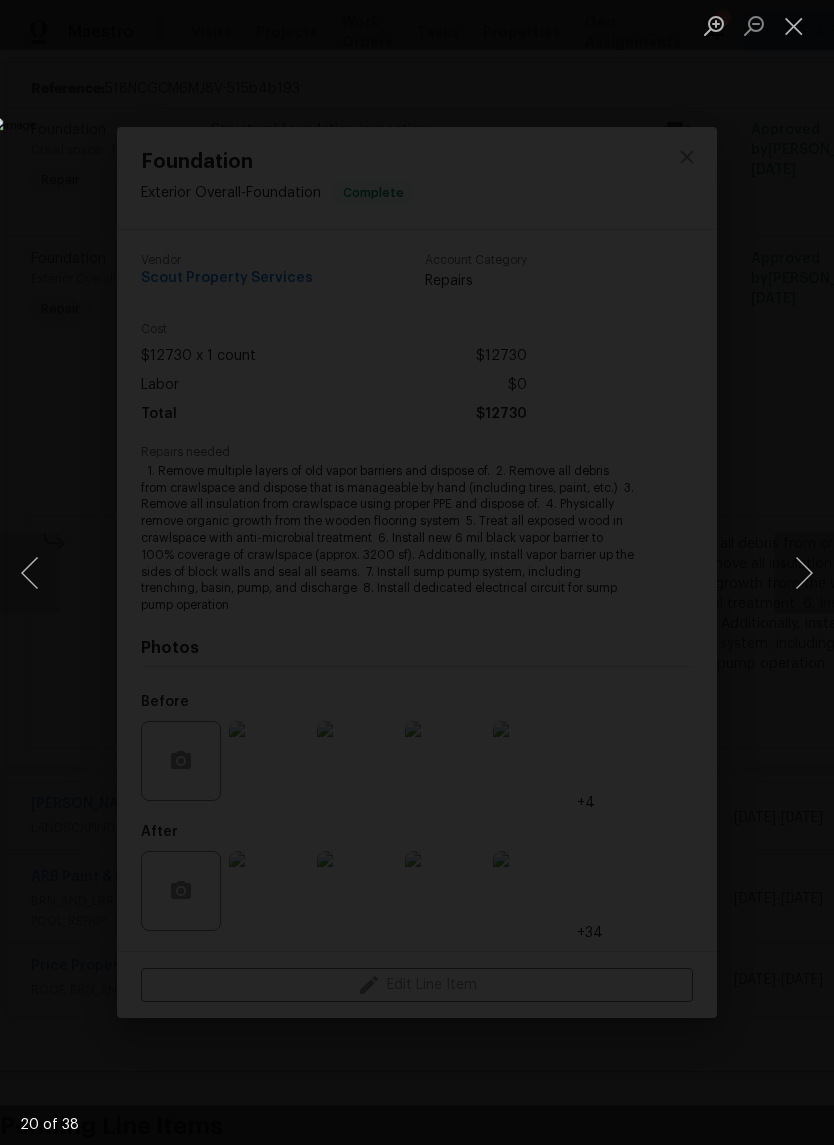 click at bounding box center (804, 573) 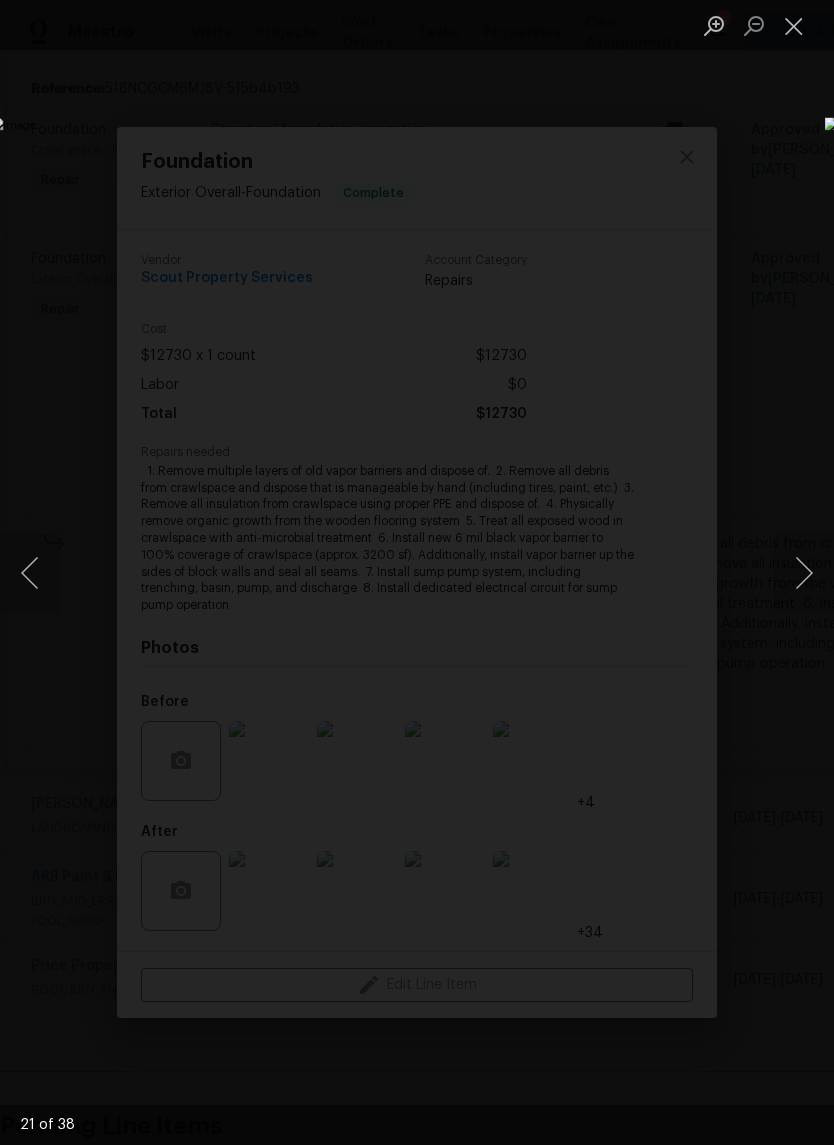 click at bounding box center (804, 573) 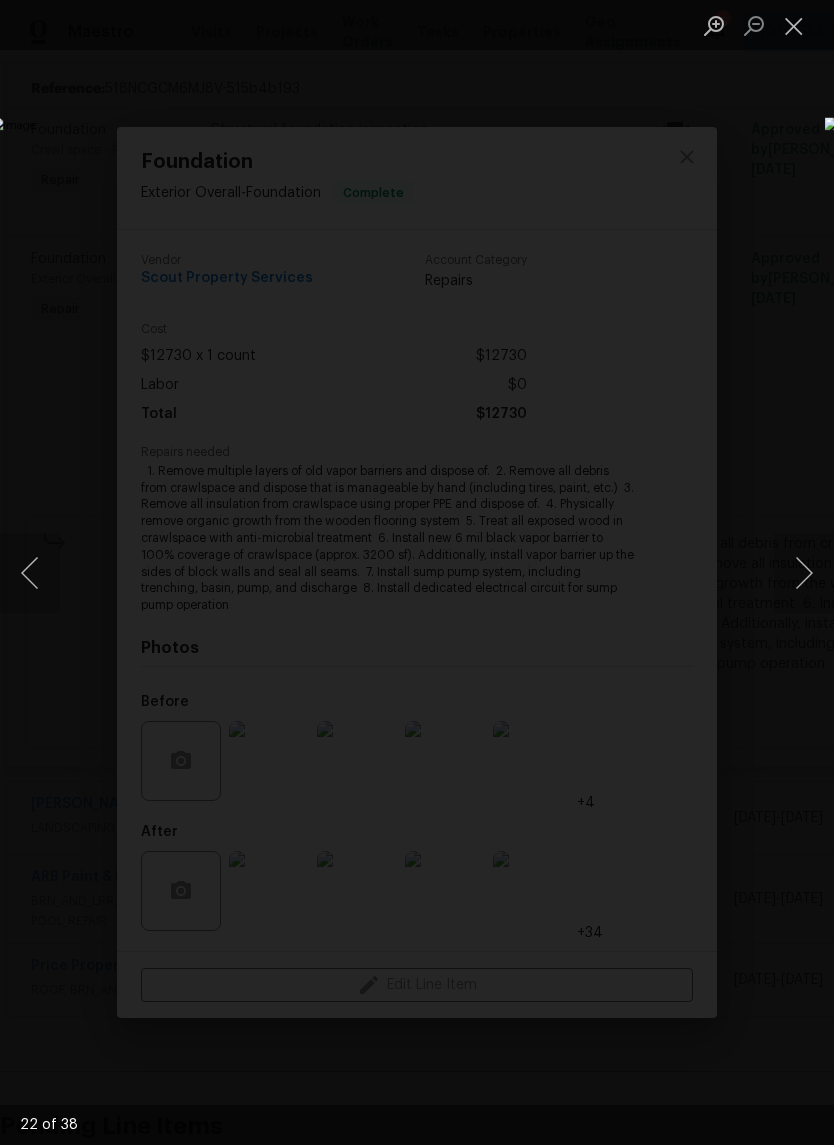 click at bounding box center [804, 573] 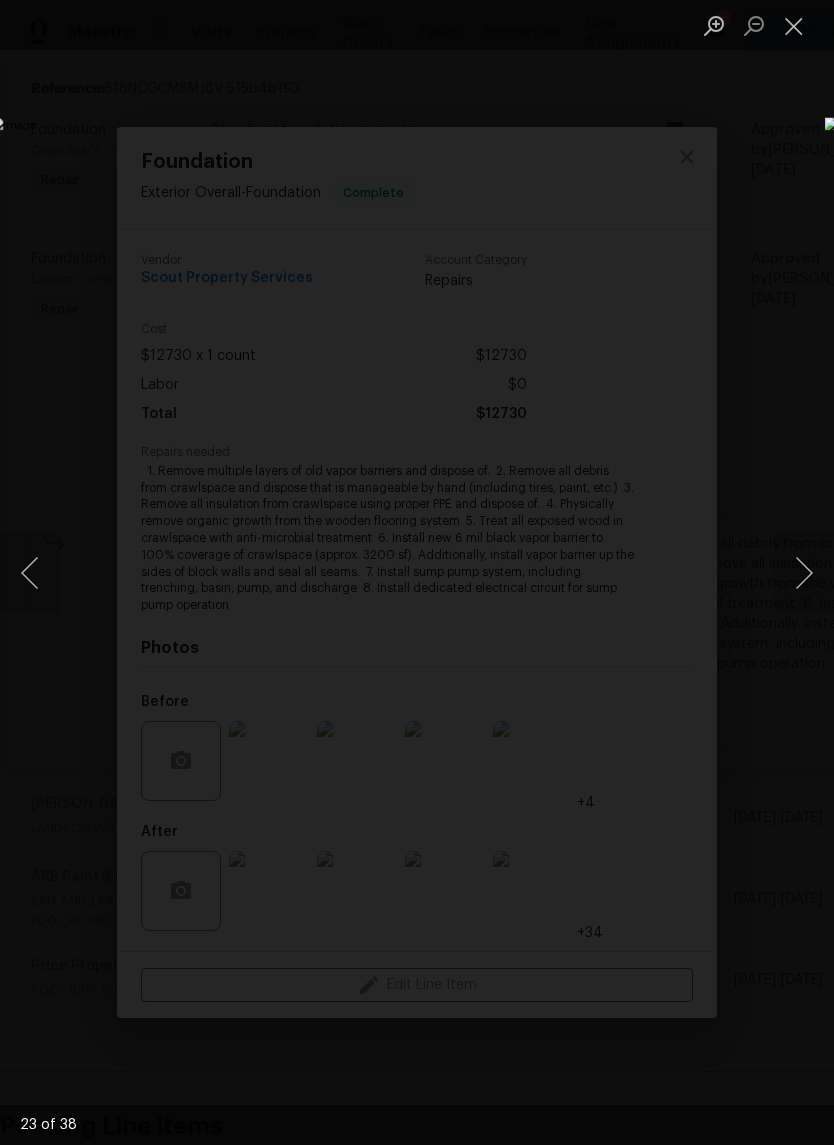 click at bounding box center (804, 573) 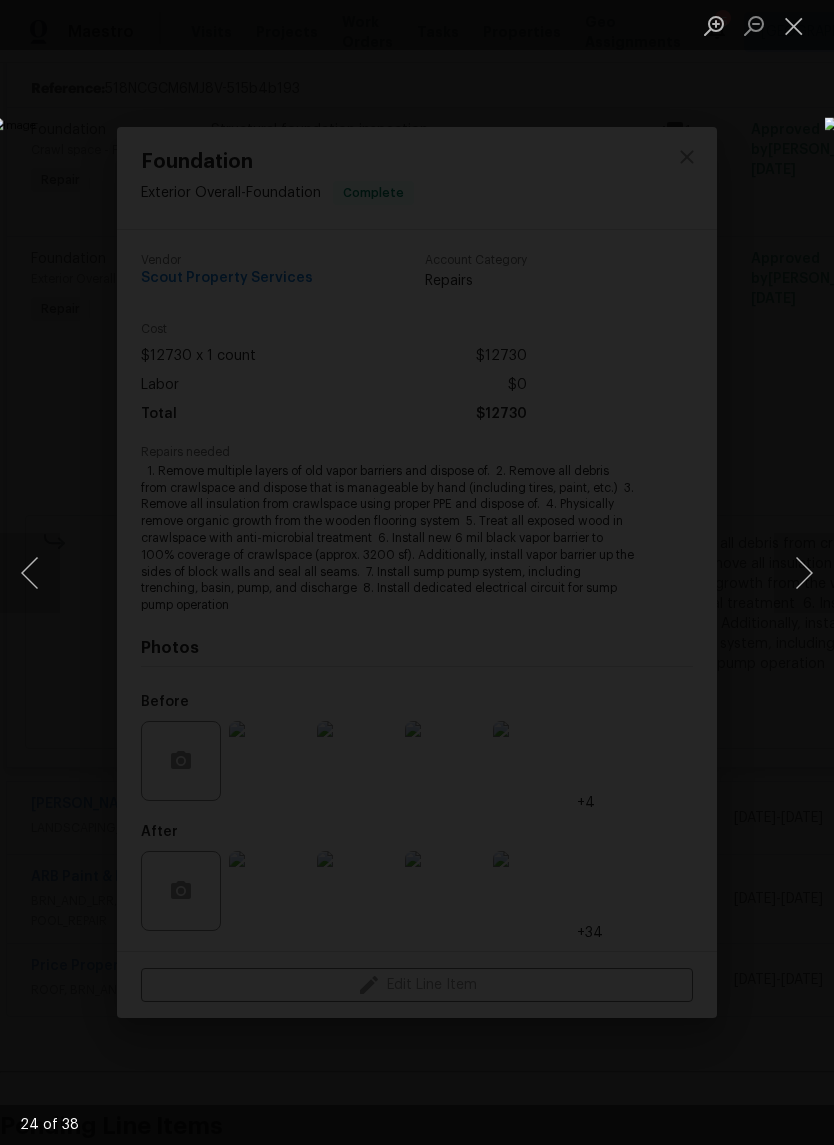 click at bounding box center (322, 572) 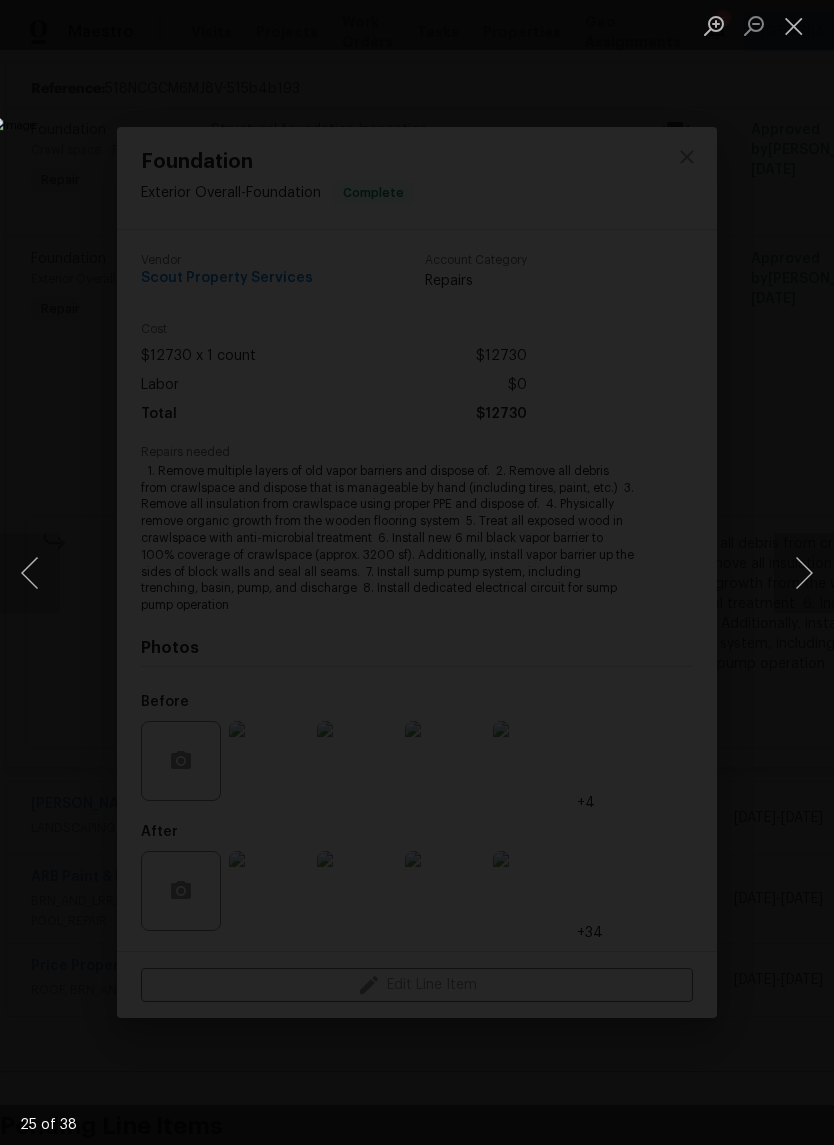 click at bounding box center [804, 573] 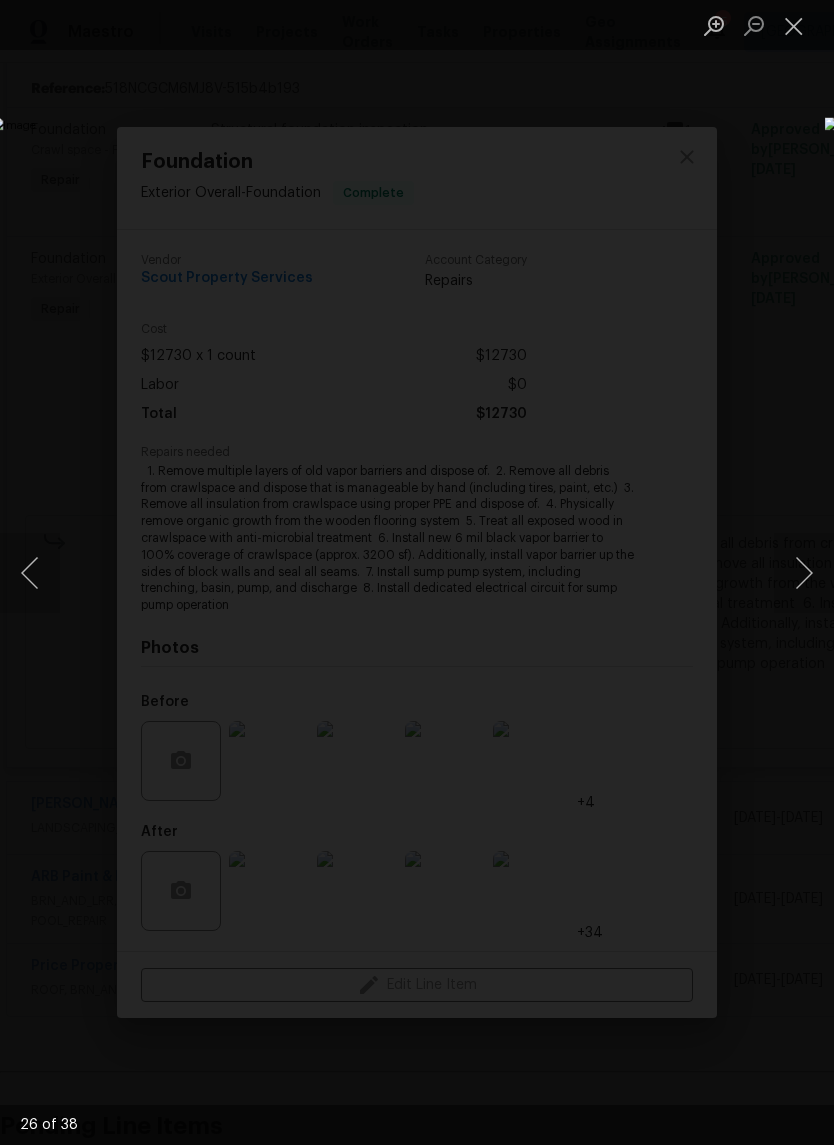 click at bounding box center (804, 573) 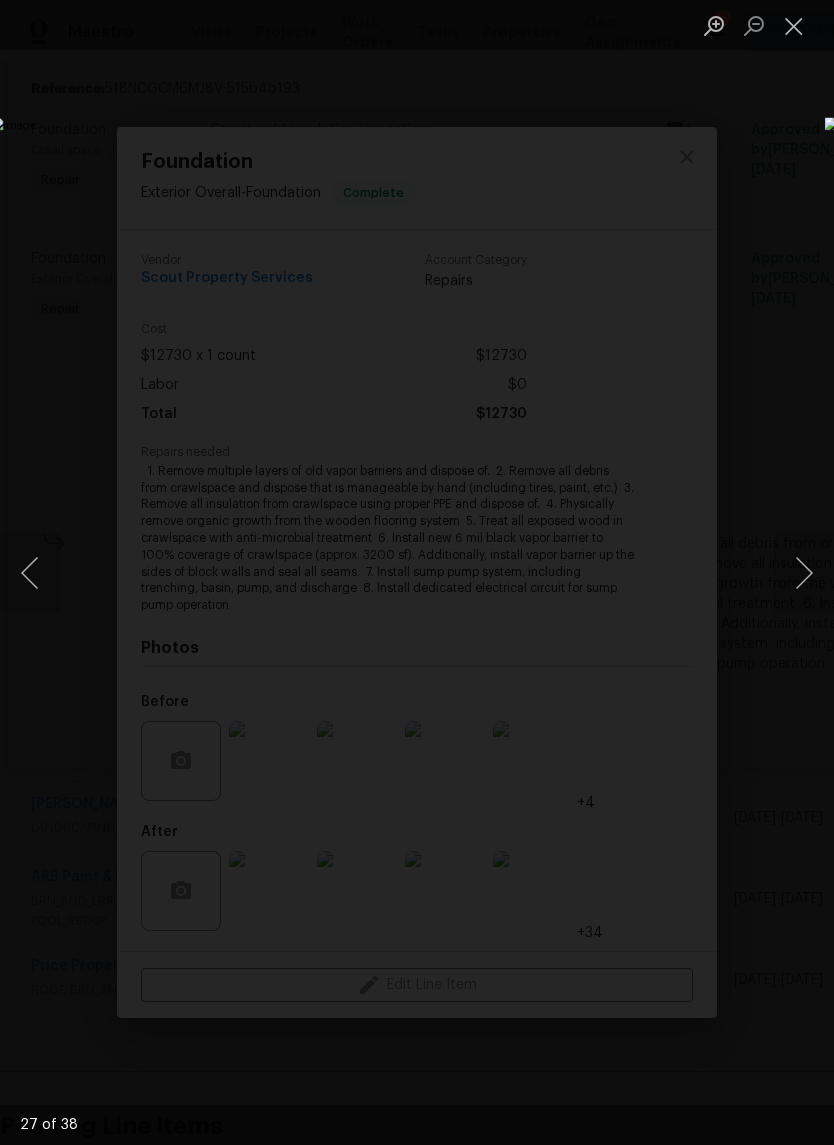 click at bounding box center (804, 573) 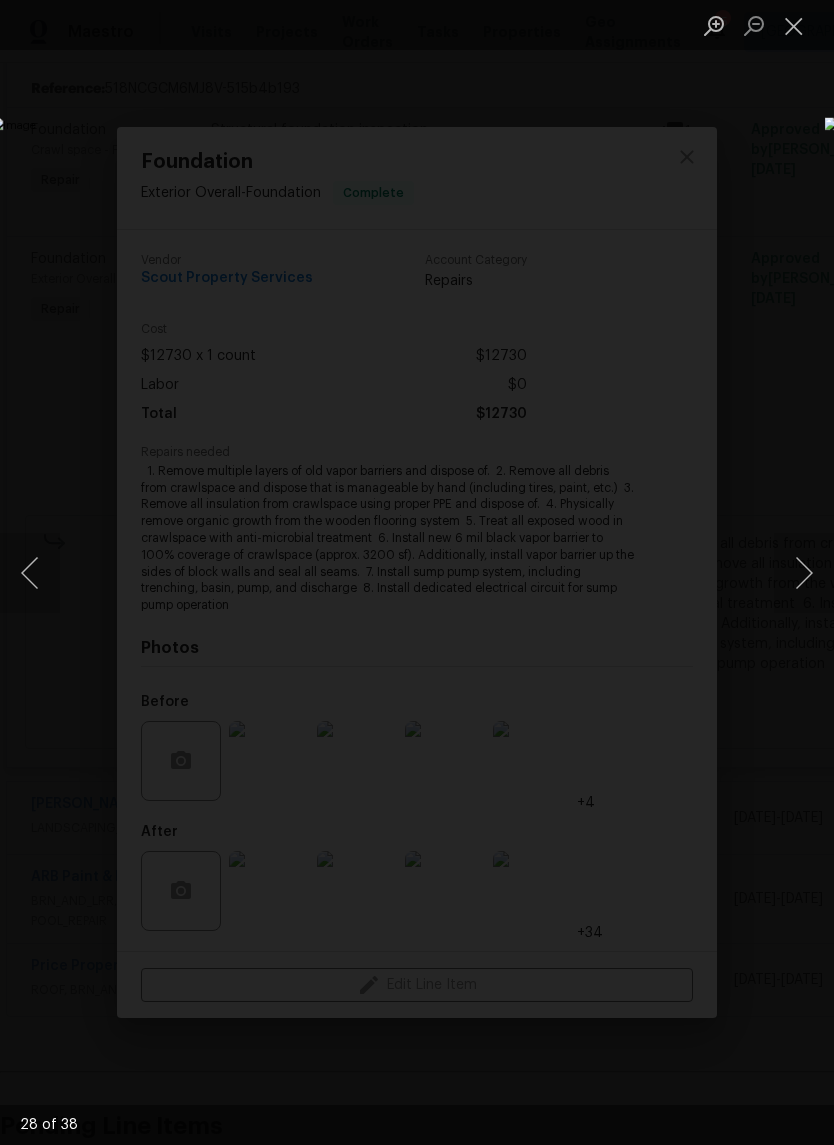 click at bounding box center [804, 573] 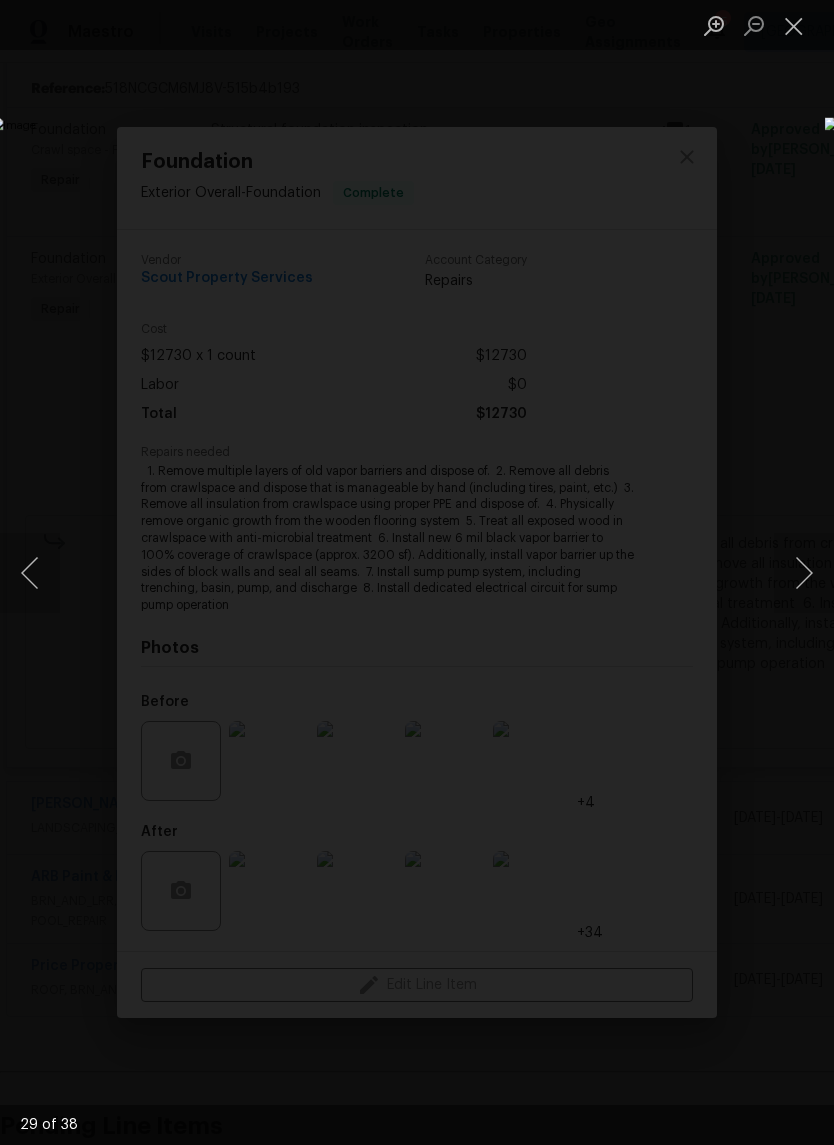click at bounding box center (804, 573) 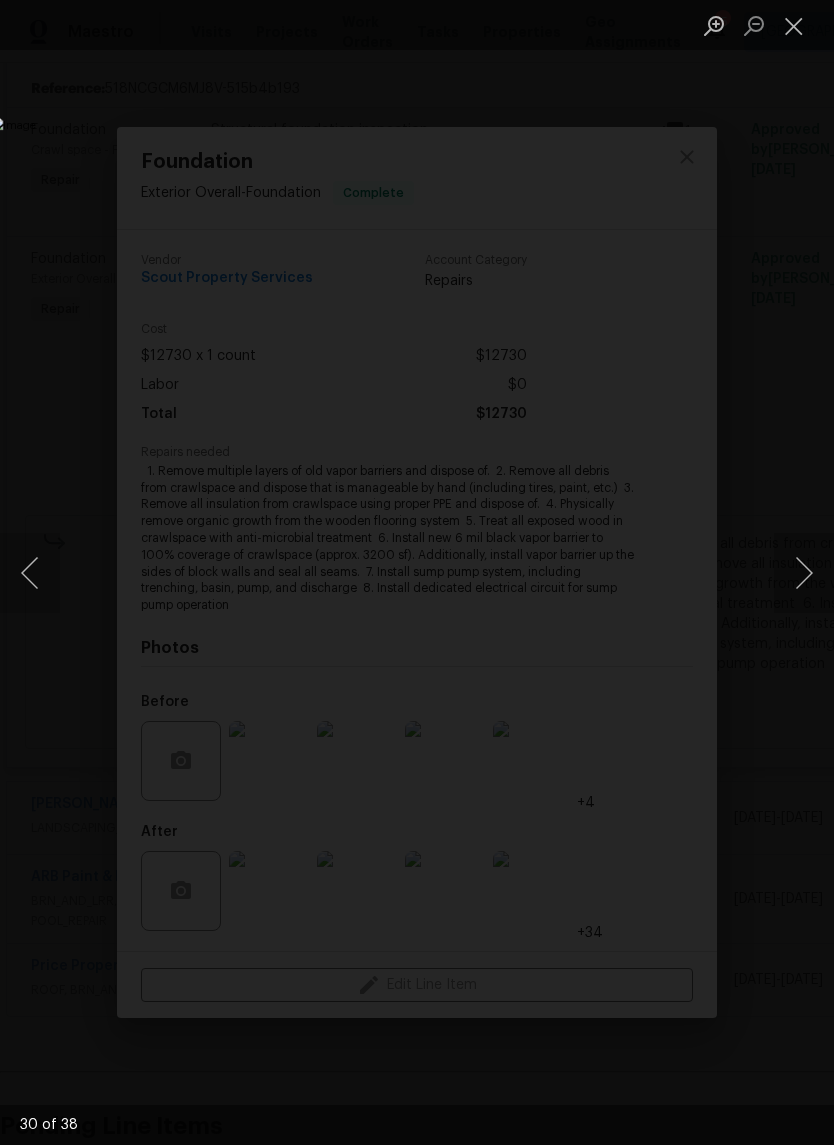 click at bounding box center [804, 573] 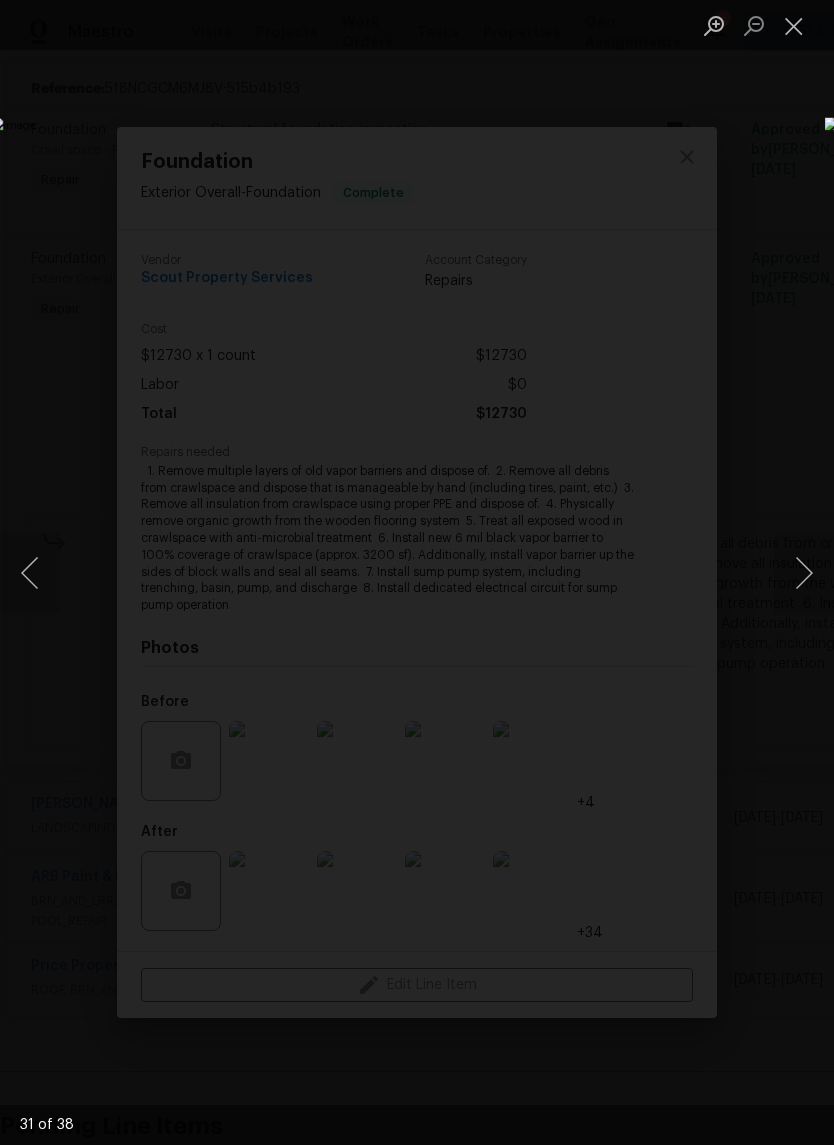 click at bounding box center (794, 25) 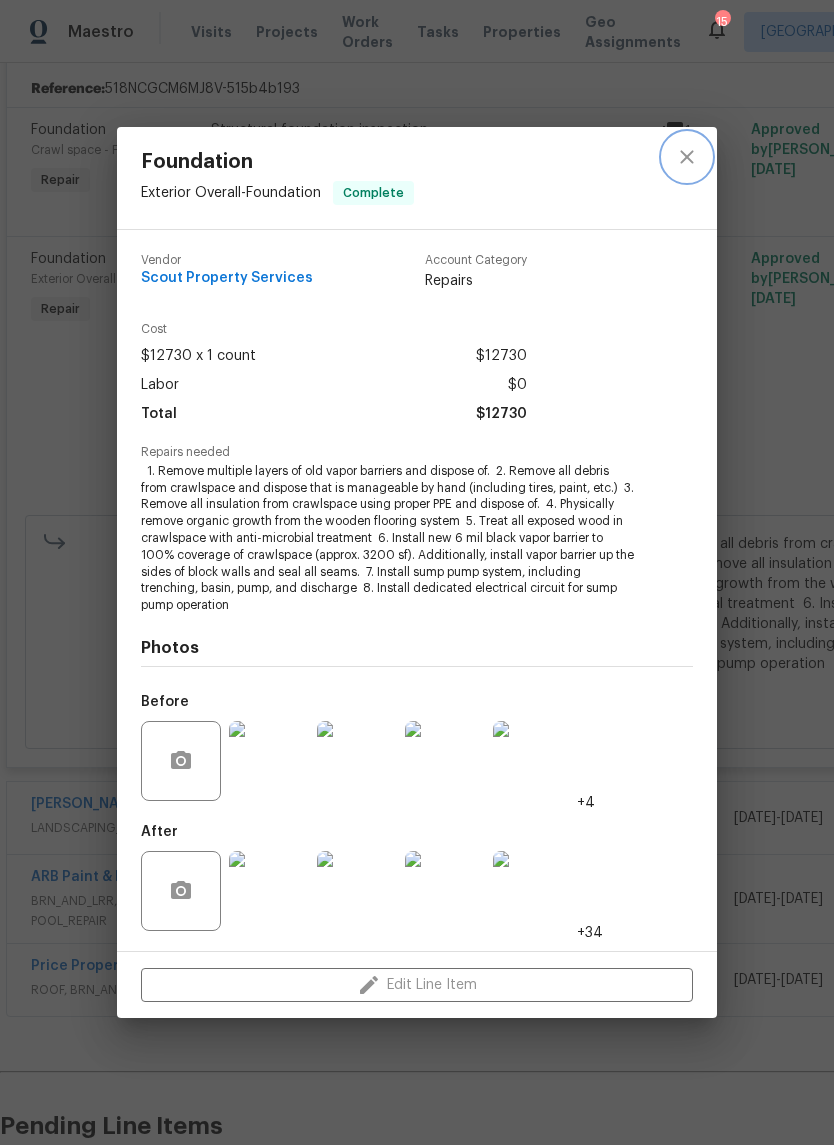 click 